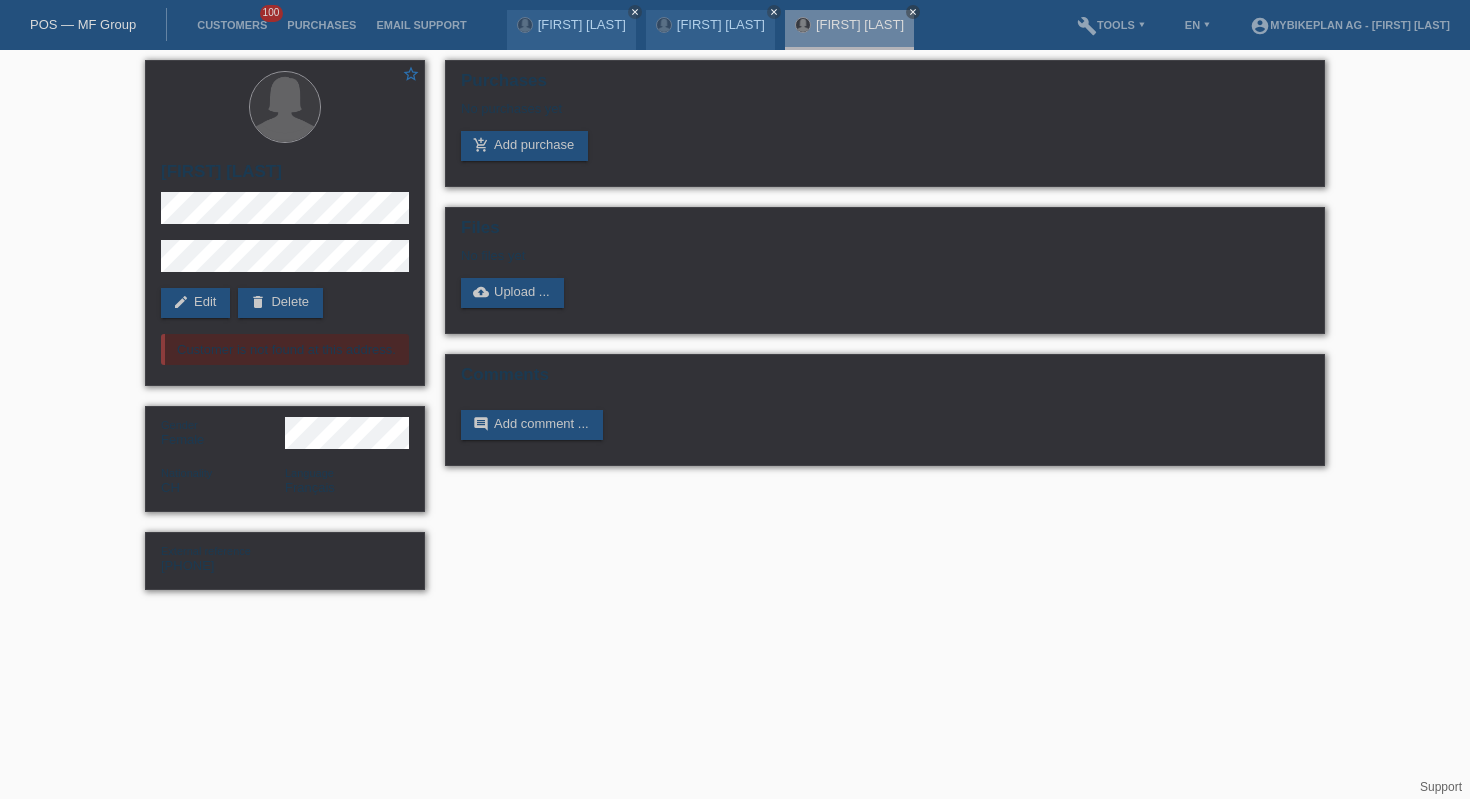 scroll, scrollTop: 0, scrollLeft: 0, axis: both 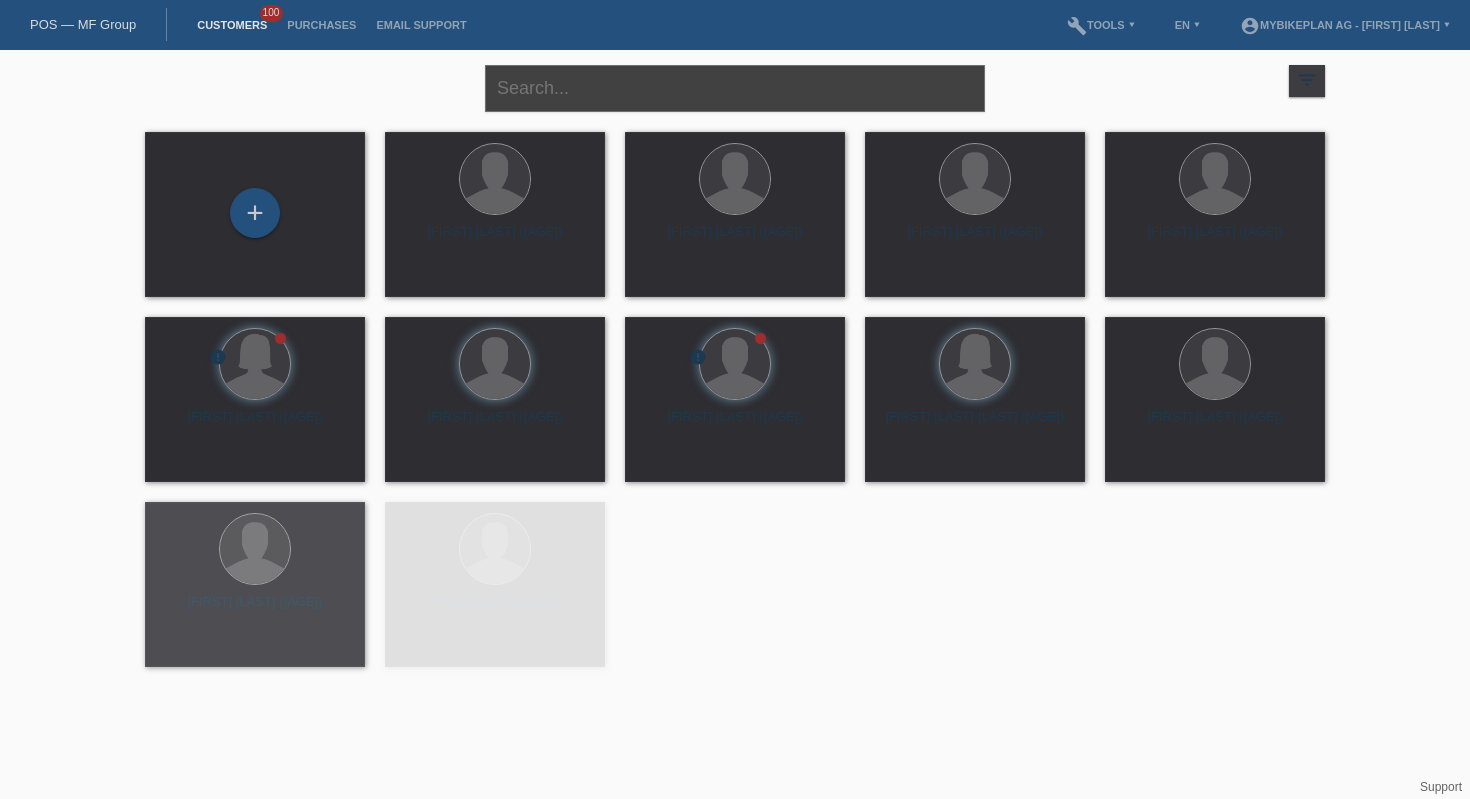 click at bounding box center (735, 88) 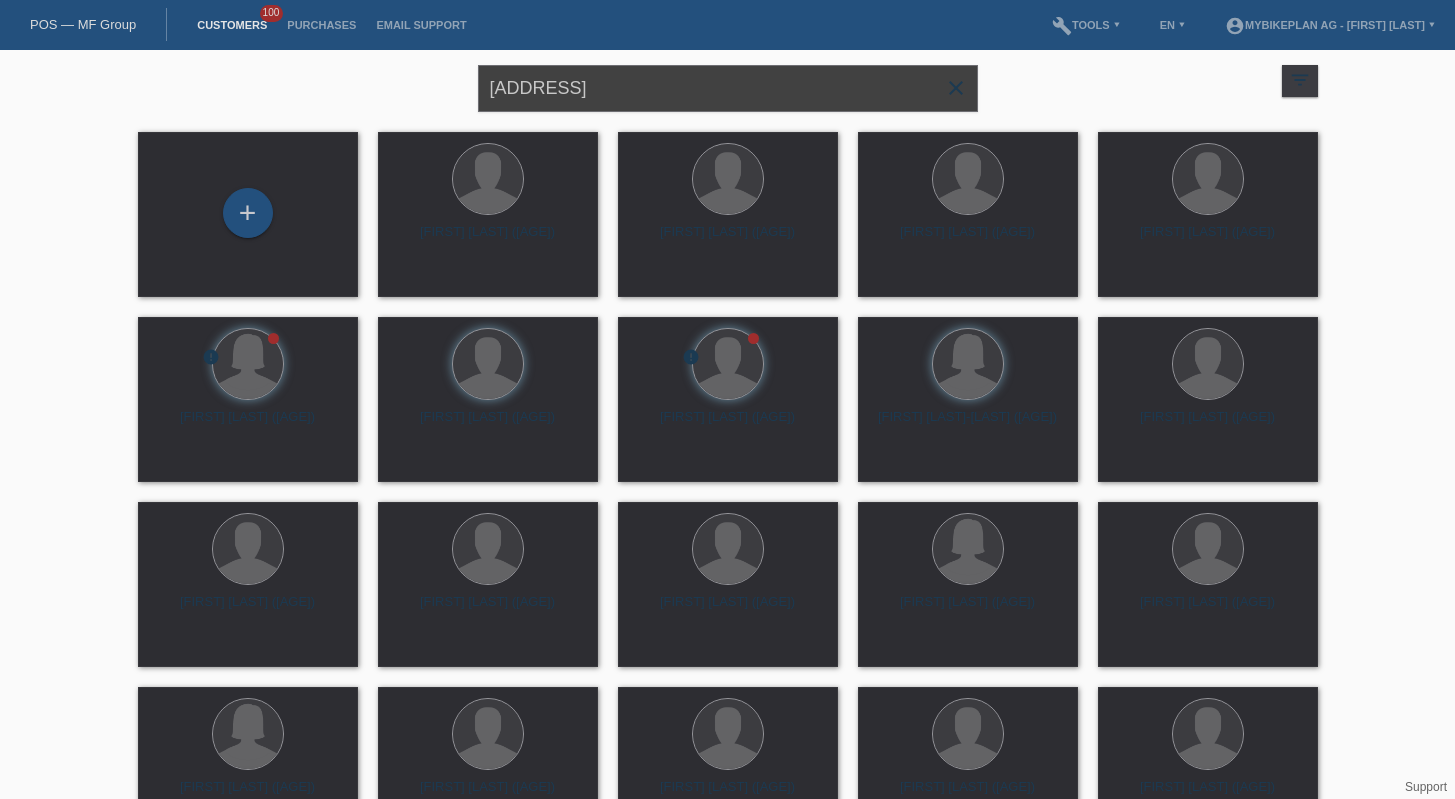 type on "[ADDRESS]" 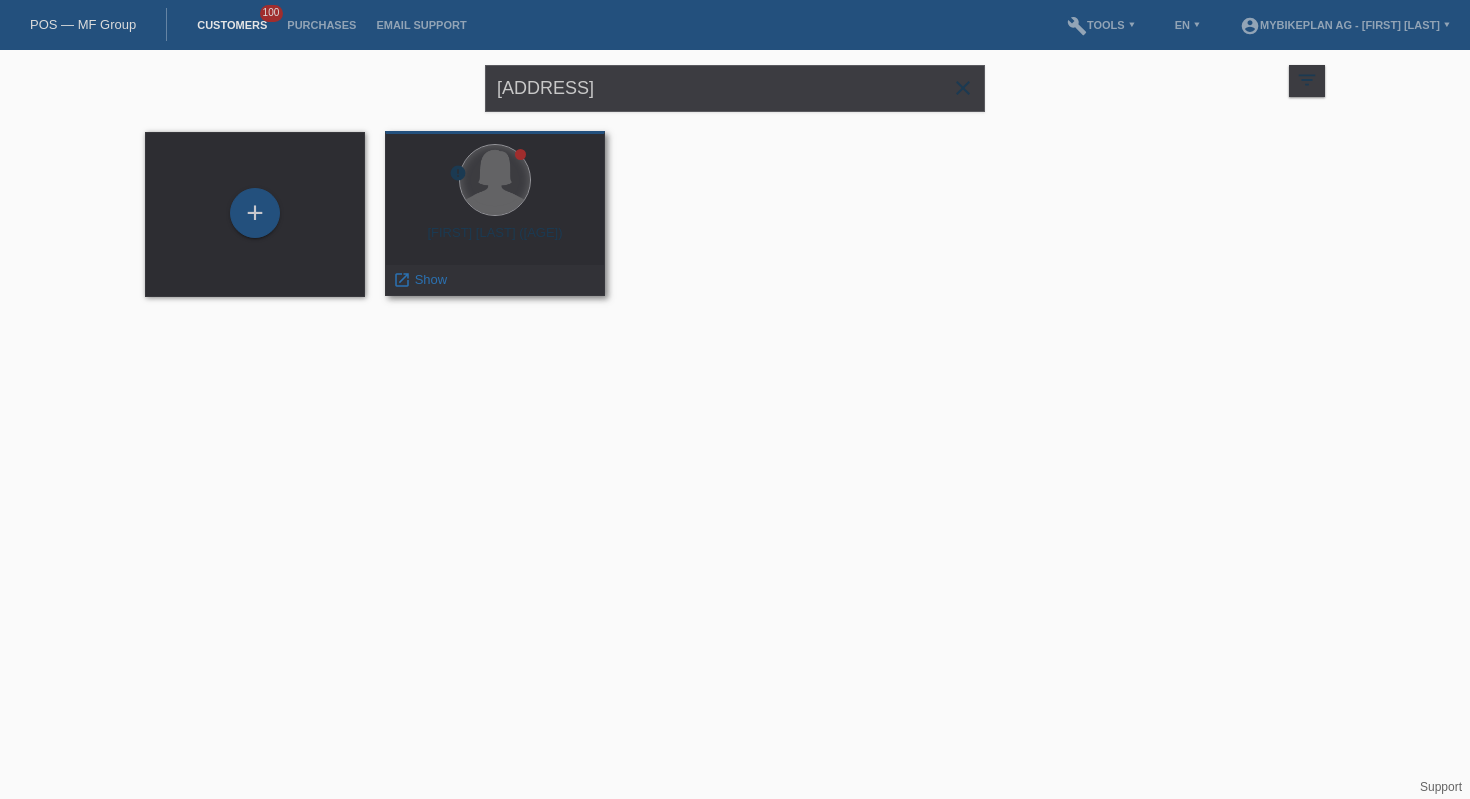 click at bounding box center (495, 180) 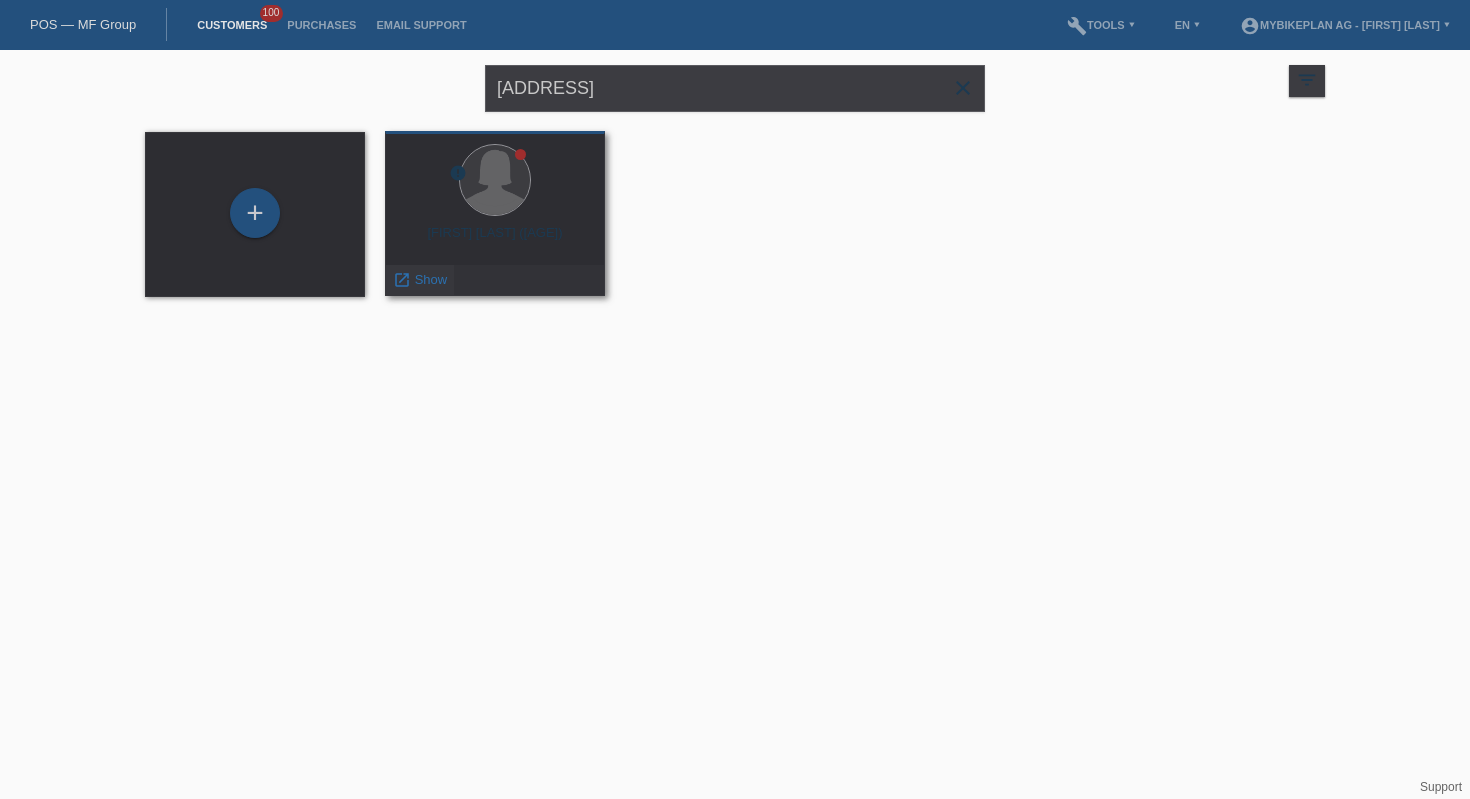 click on "launch" at bounding box center (402, 280) 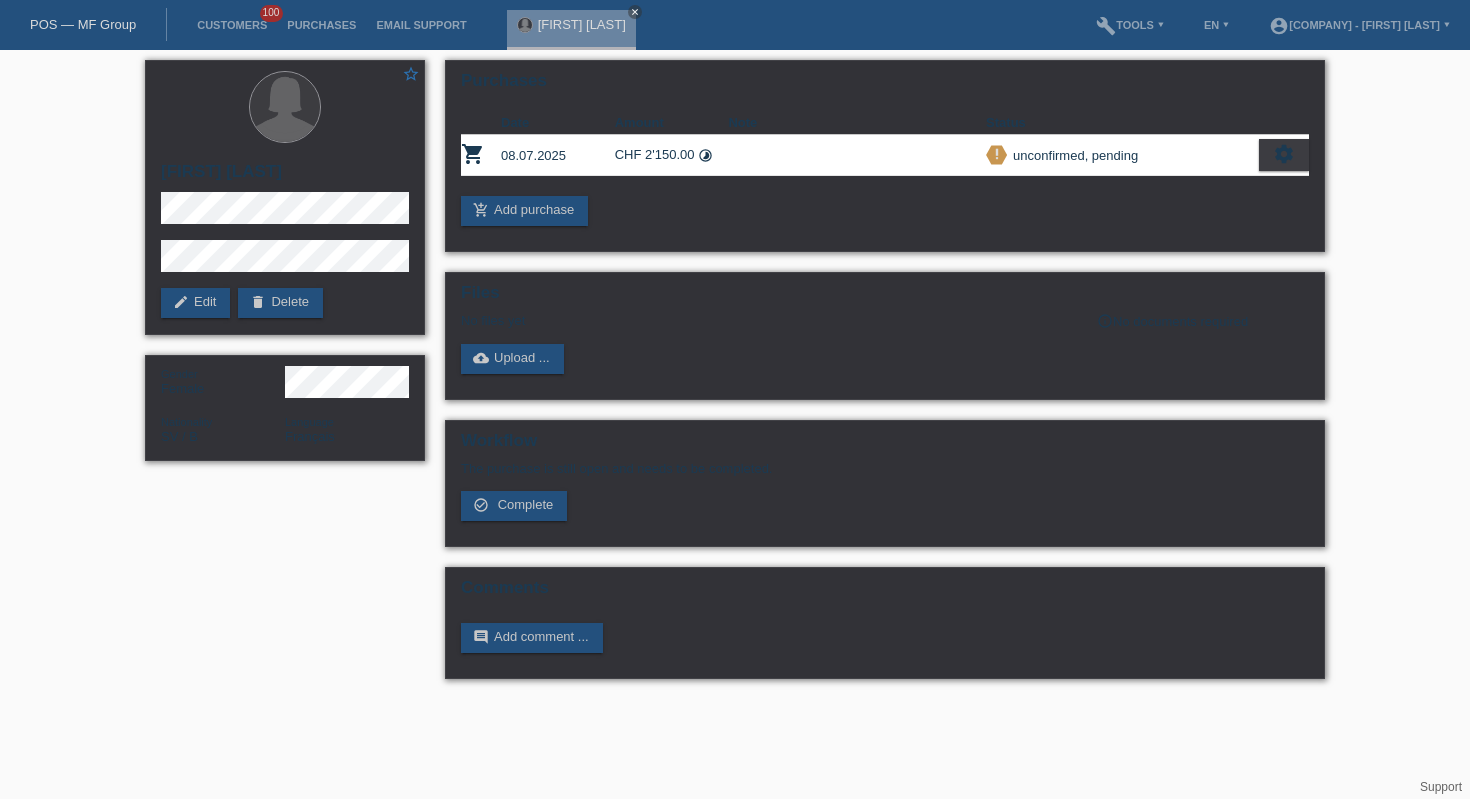 scroll, scrollTop: 0, scrollLeft: 0, axis: both 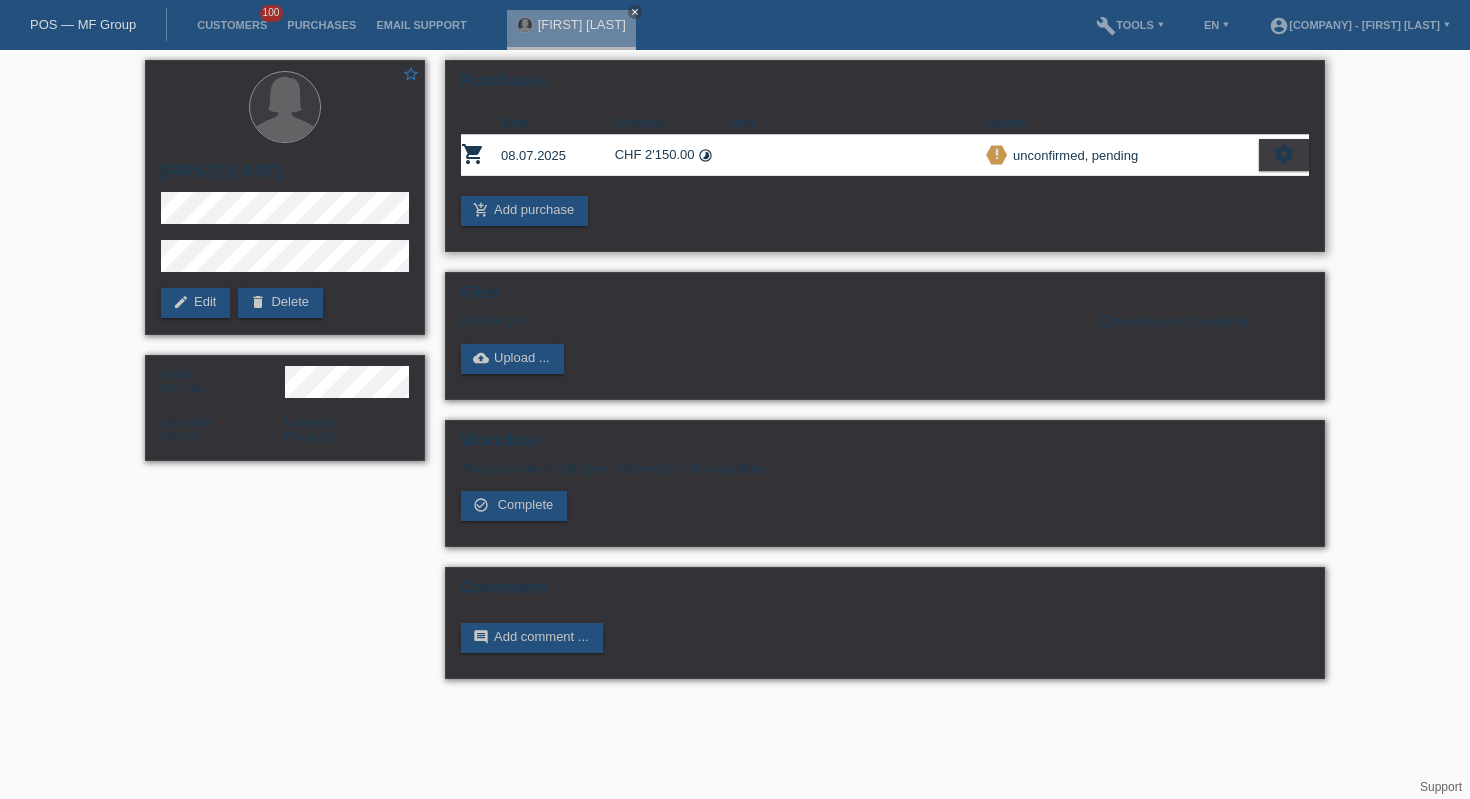 click on "settings" at bounding box center [1284, 154] 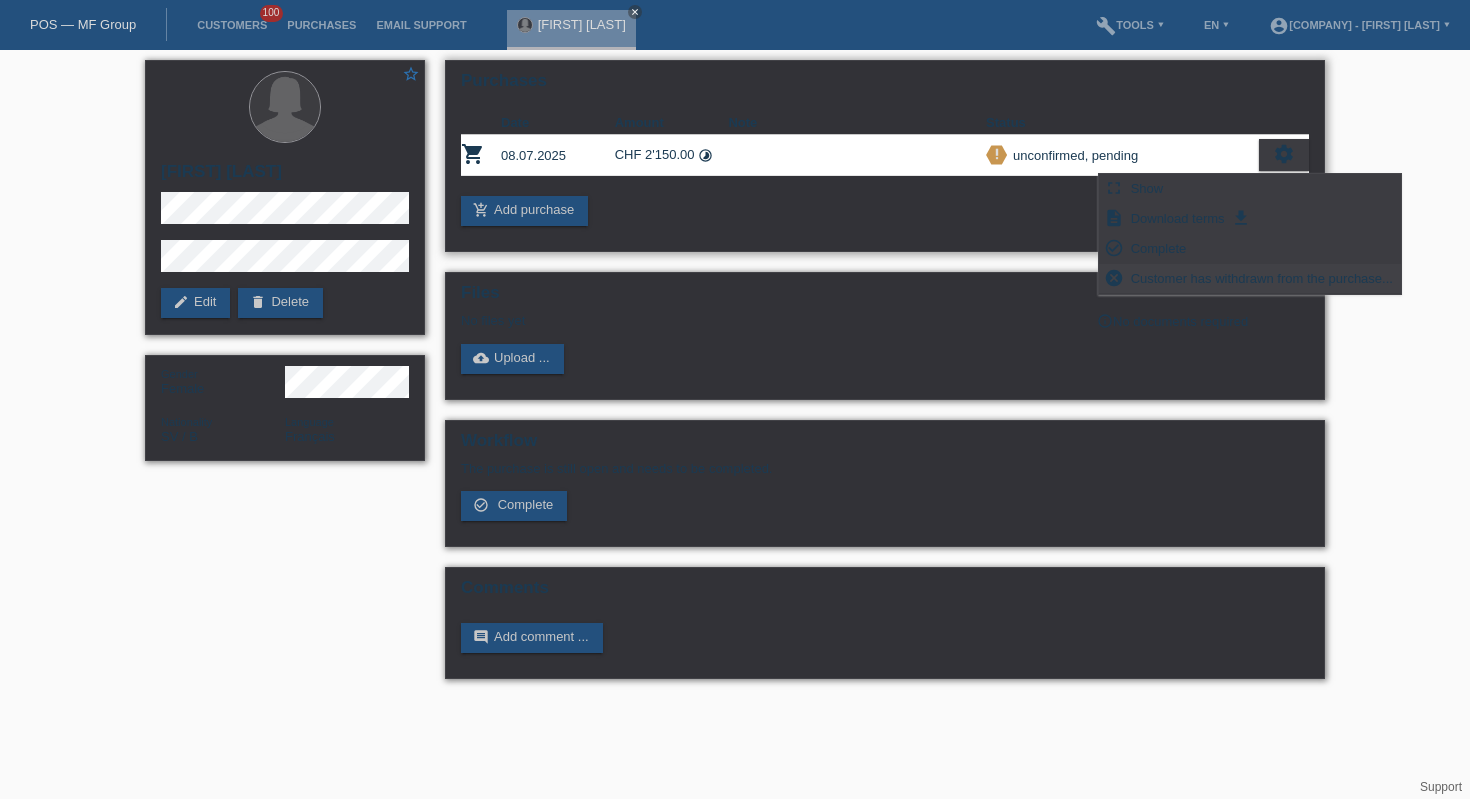 click on "Customer has withdrawn from the purchase..." at bounding box center [1262, 278] 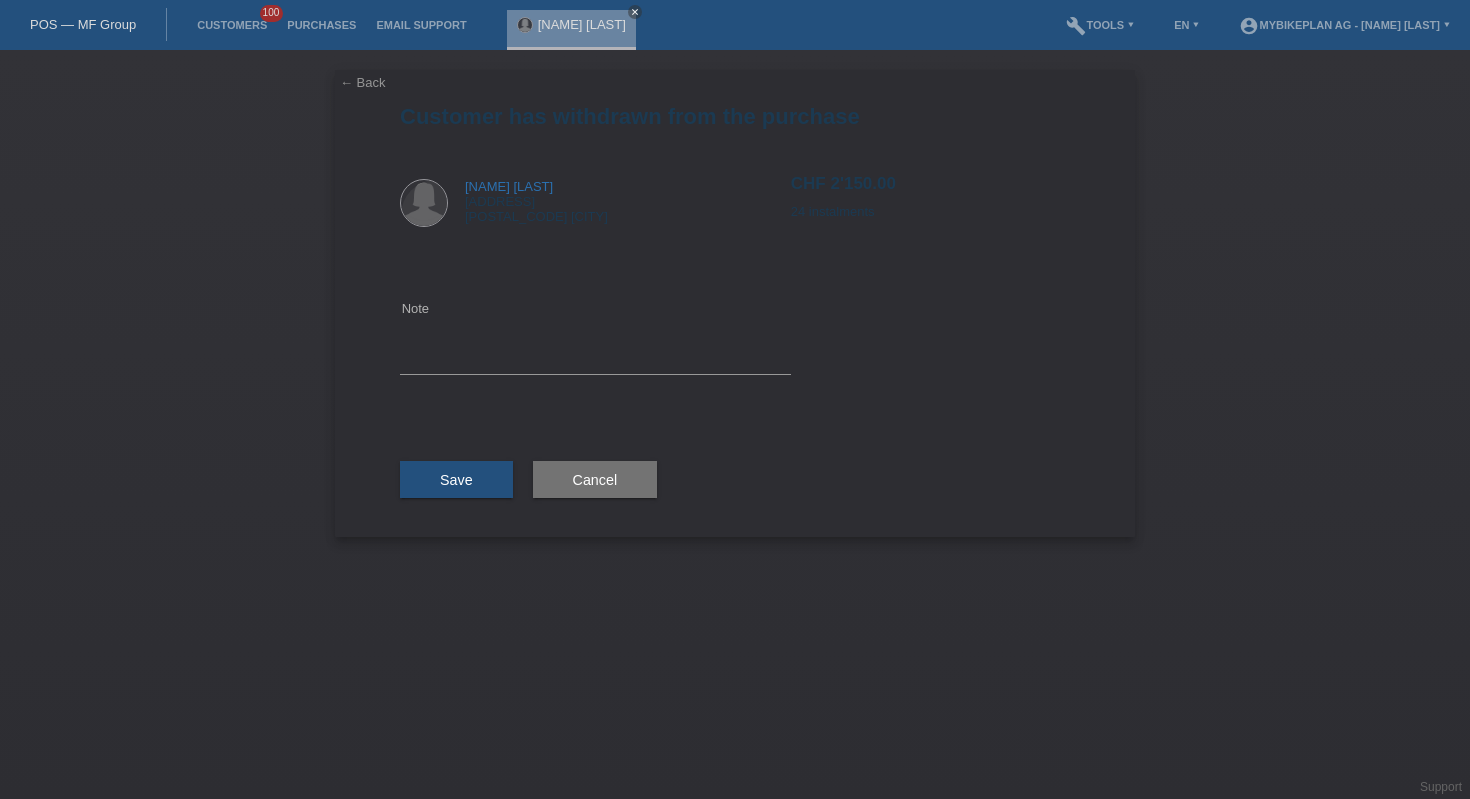 scroll, scrollTop: 0, scrollLeft: 0, axis: both 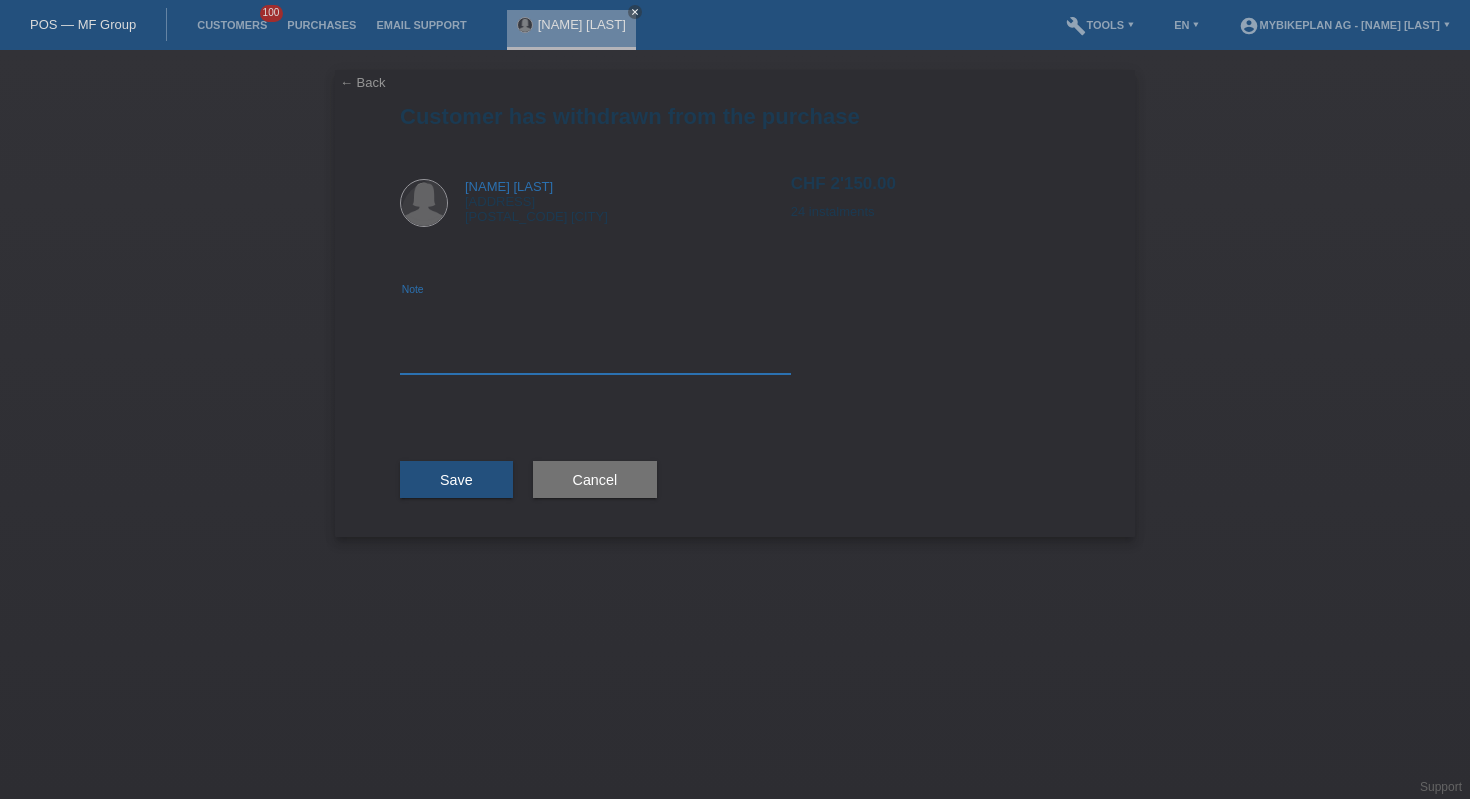click at bounding box center [595, 335] 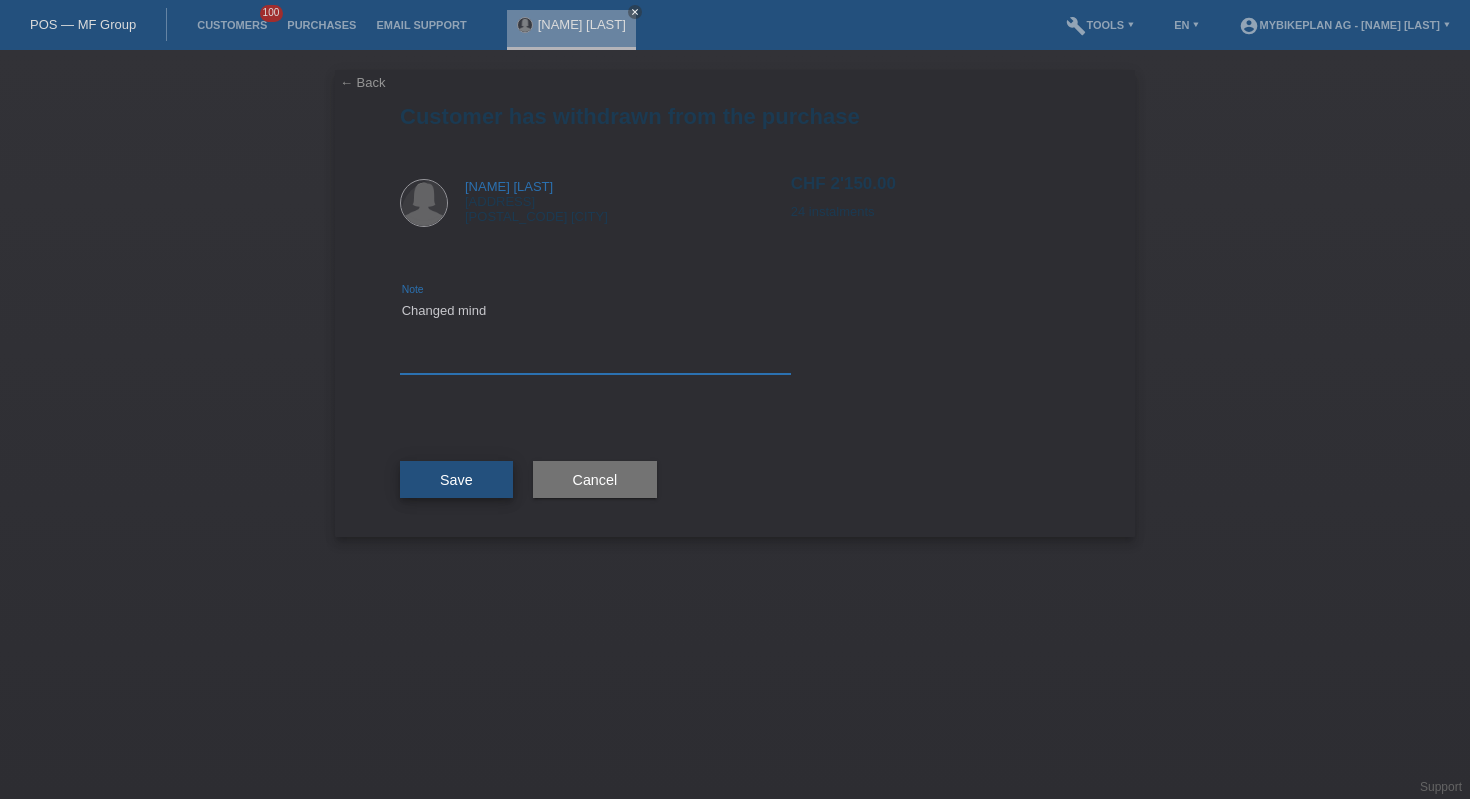 type on "Changed mind" 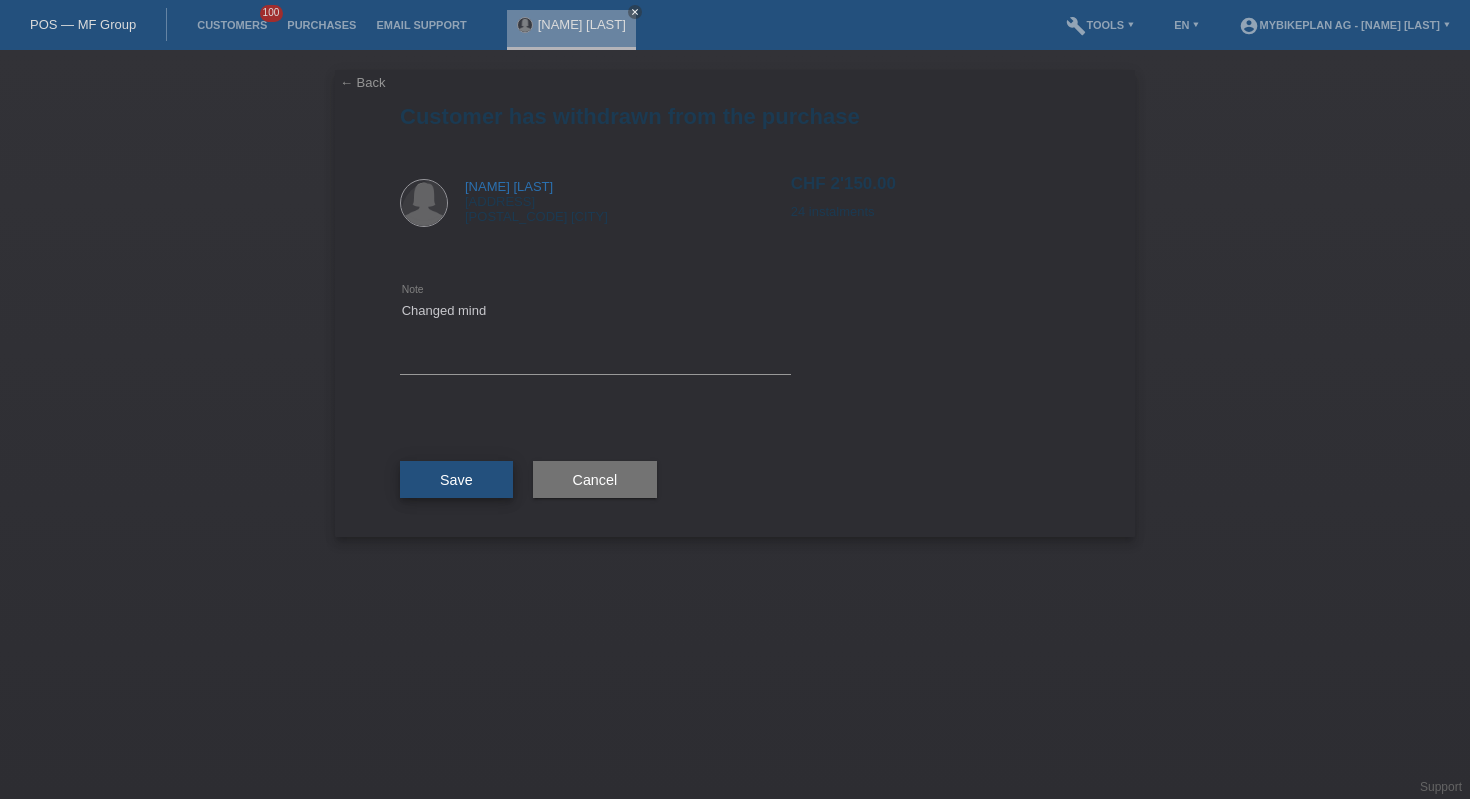 click on "Save" at bounding box center (456, 480) 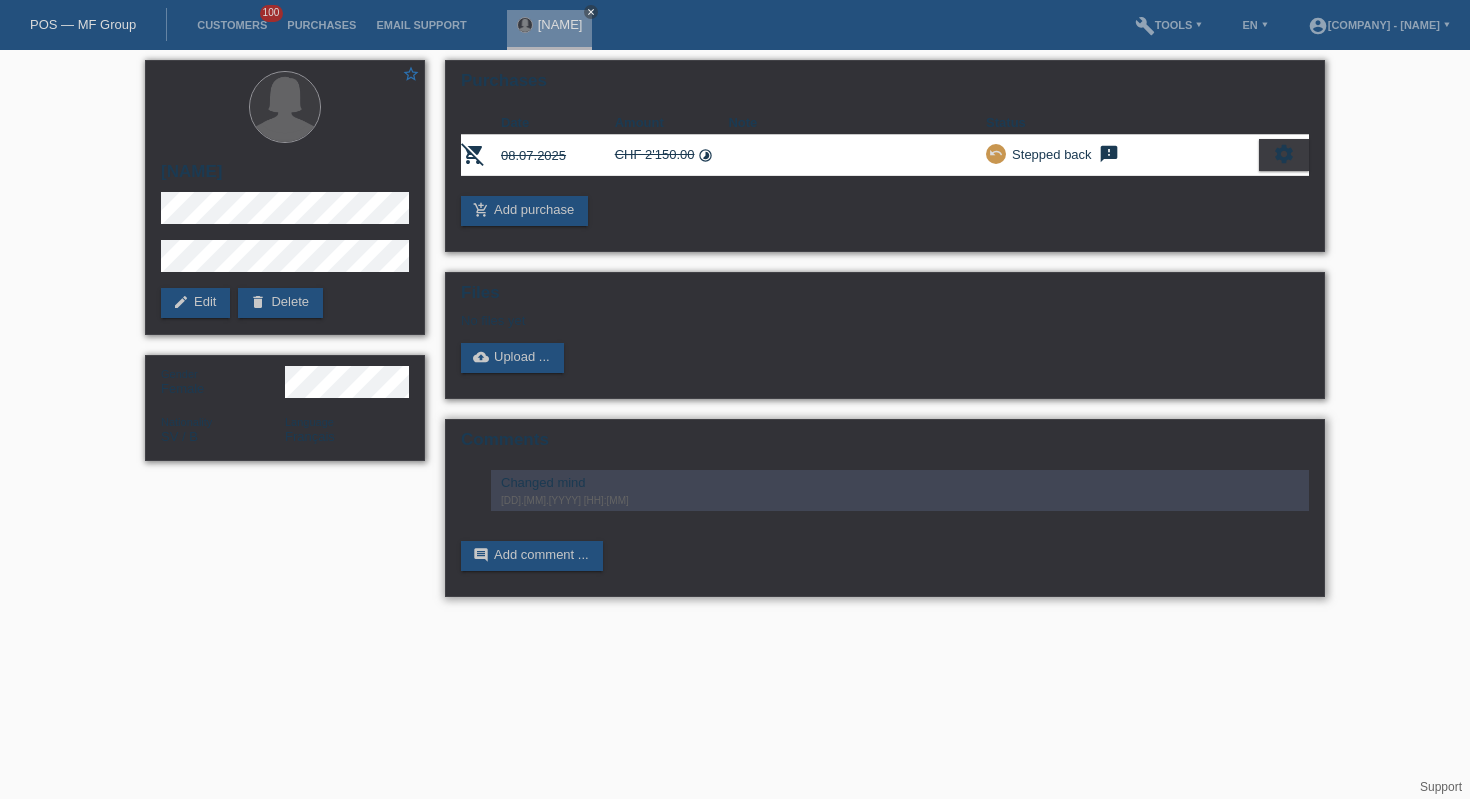 scroll, scrollTop: 0, scrollLeft: 0, axis: both 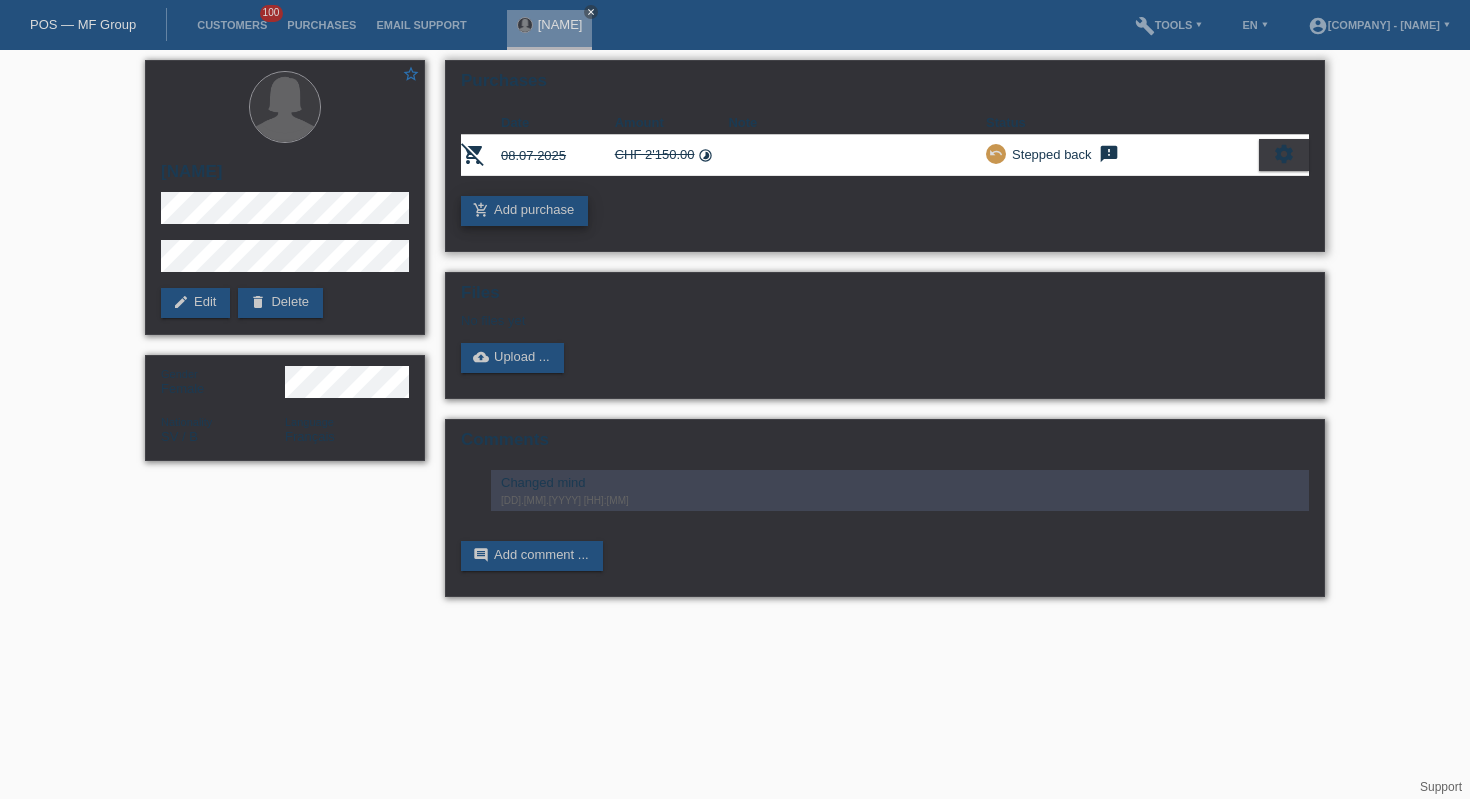 click on "add_shopping_cart  Add purchase" at bounding box center (524, 211) 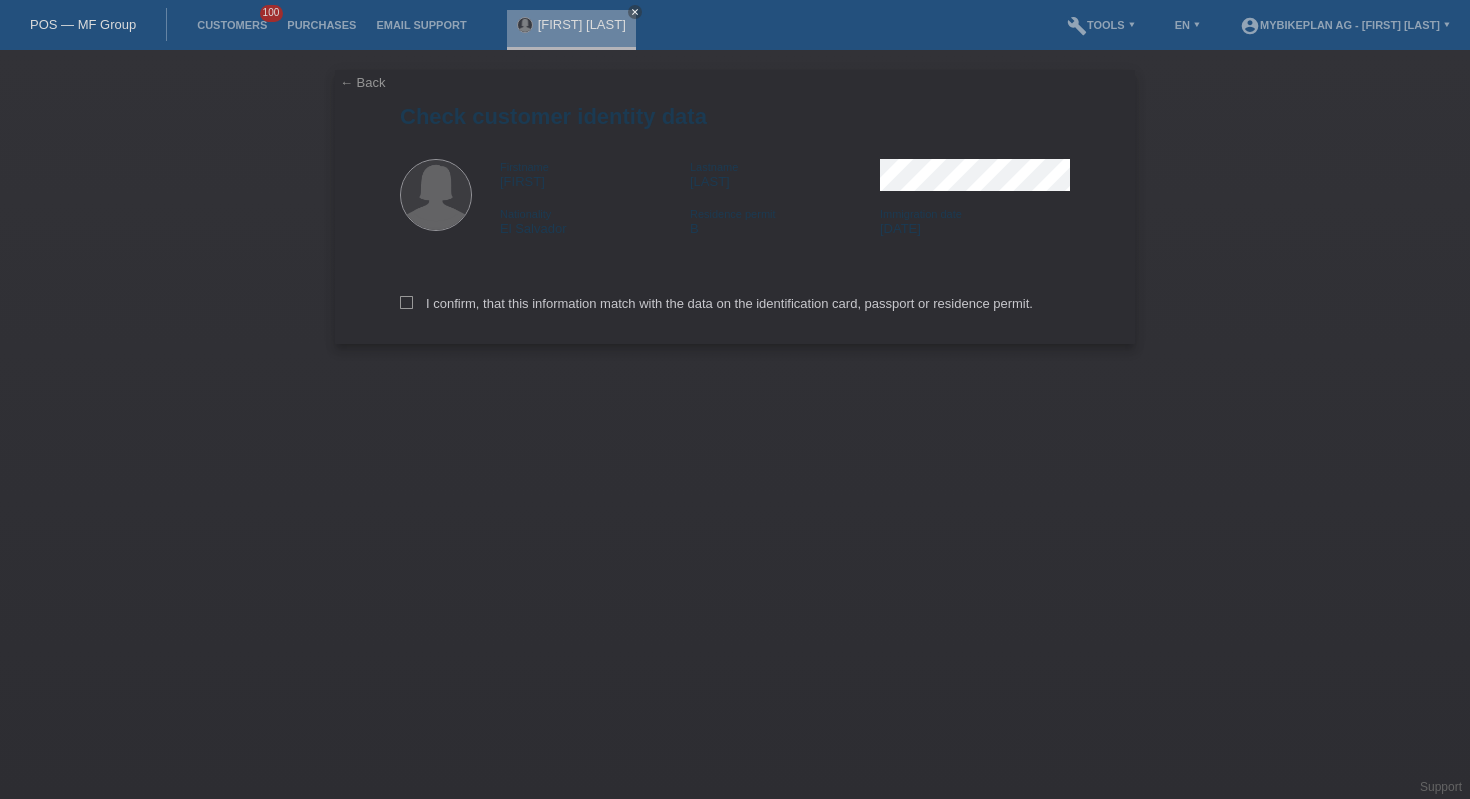 scroll, scrollTop: 0, scrollLeft: 0, axis: both 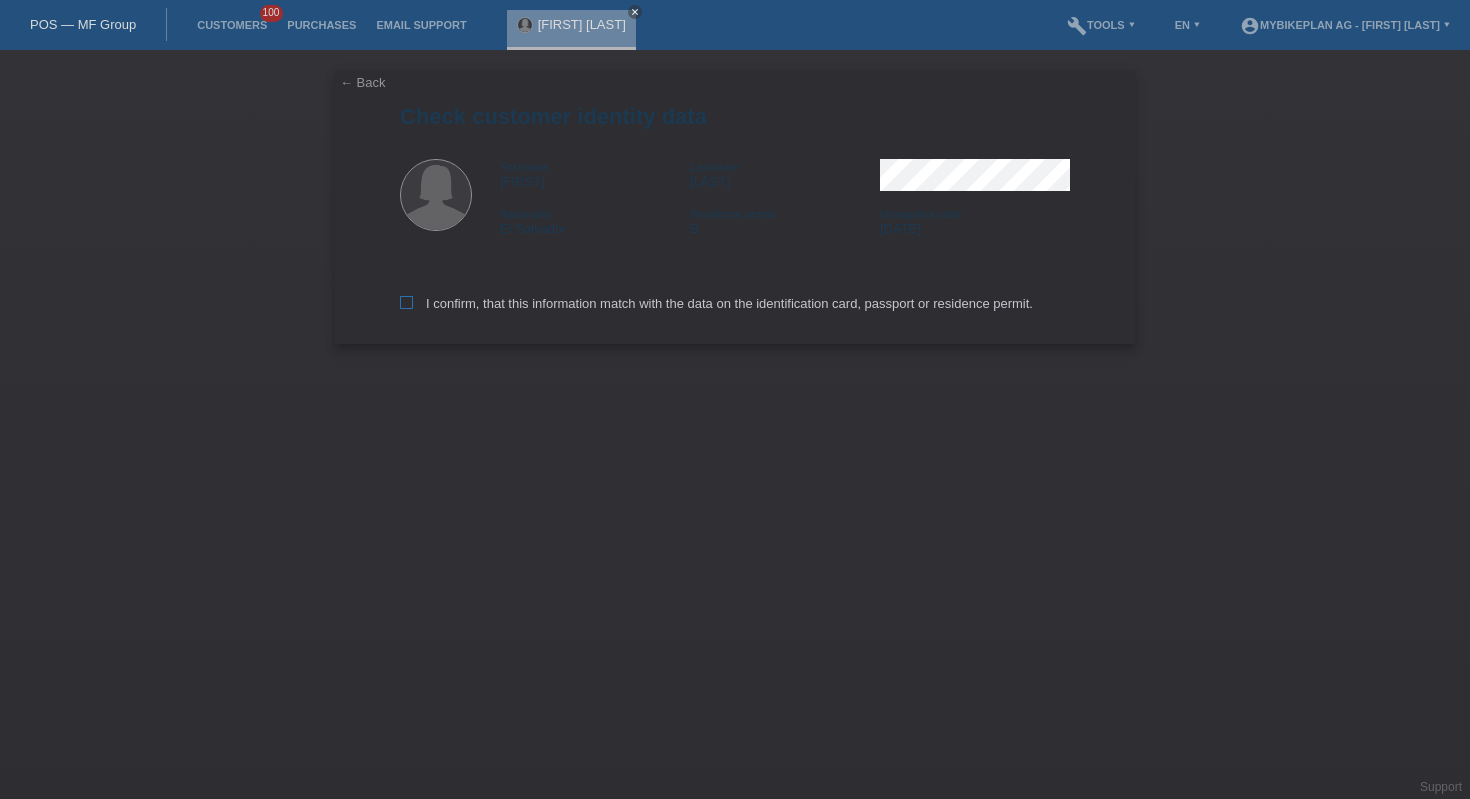 click on "I confirm, that this information match with the data on the identification card, passport or residence permit." at bounding box center [716, 303] 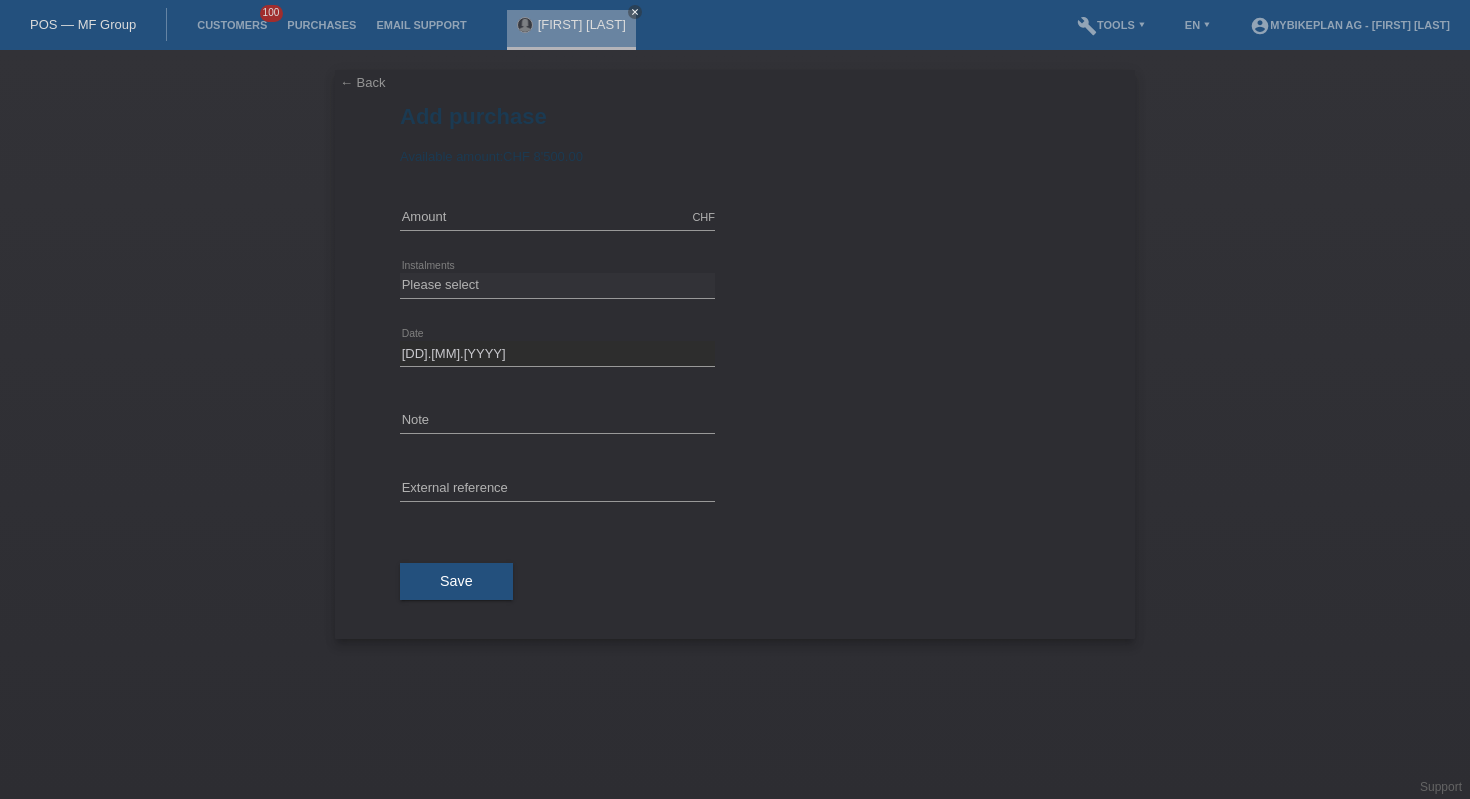scroll, scrollTop: 0, scrollLeft: 0, axis: both 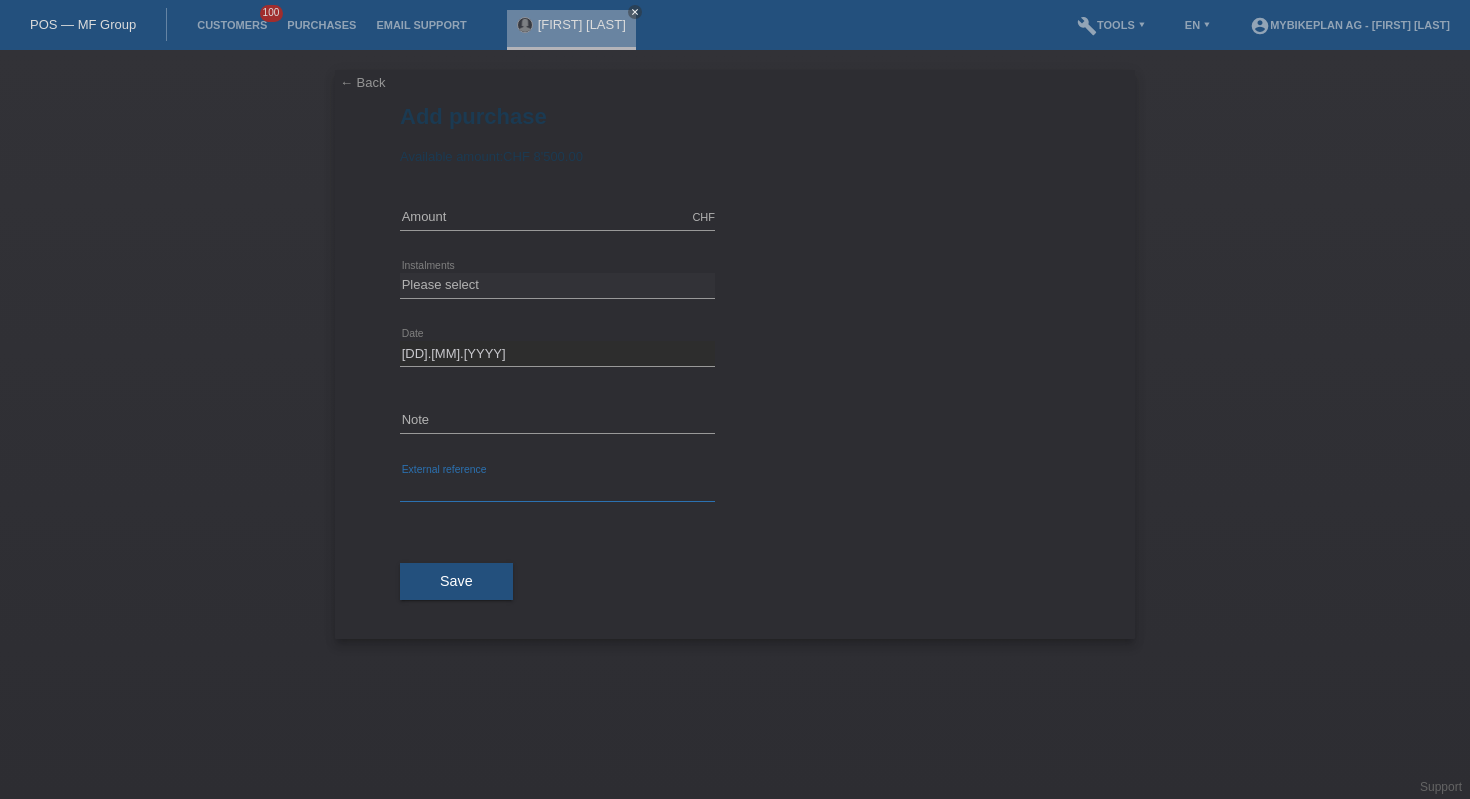 click at bounding box center (557, 489) 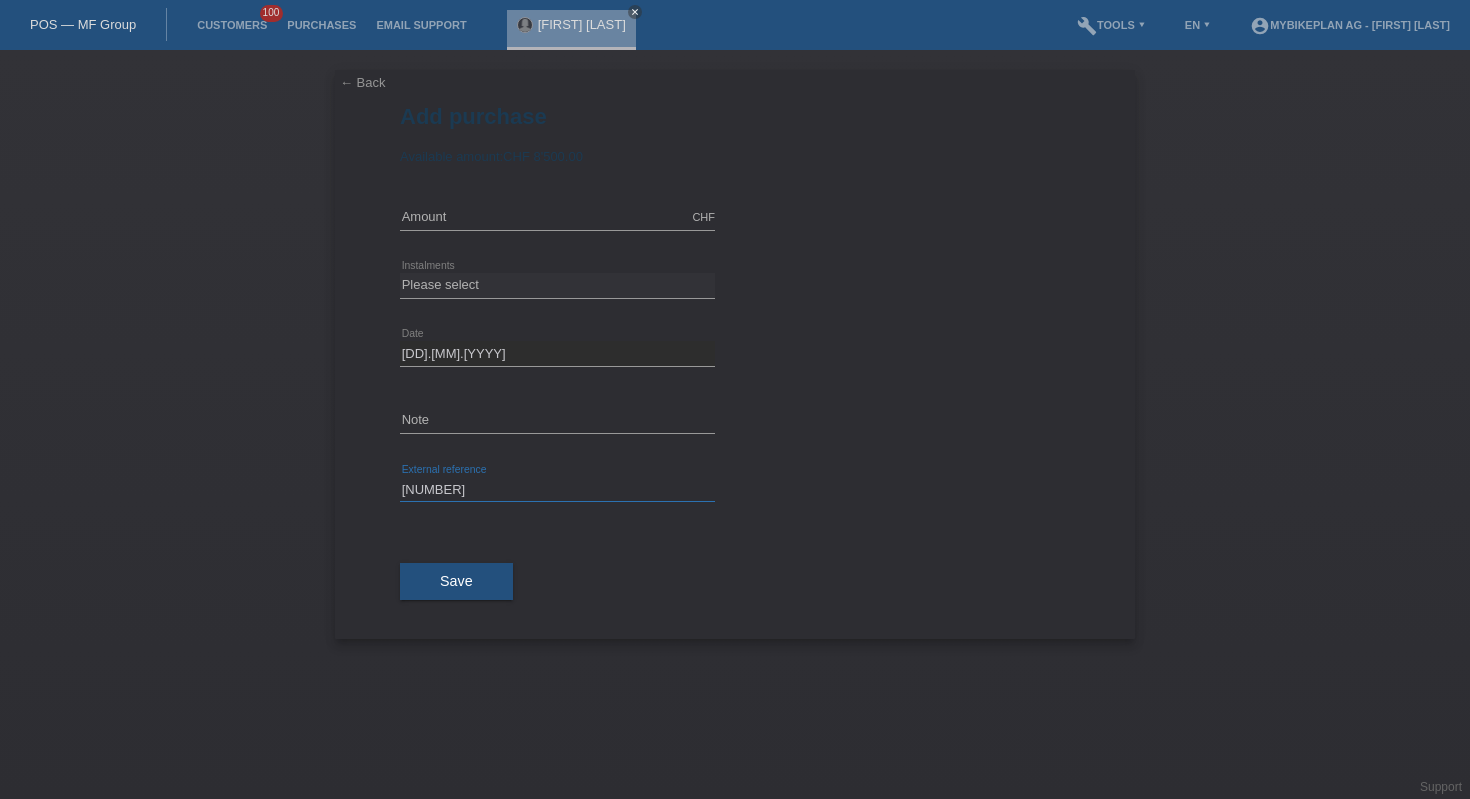 type on "[NUMBER]" 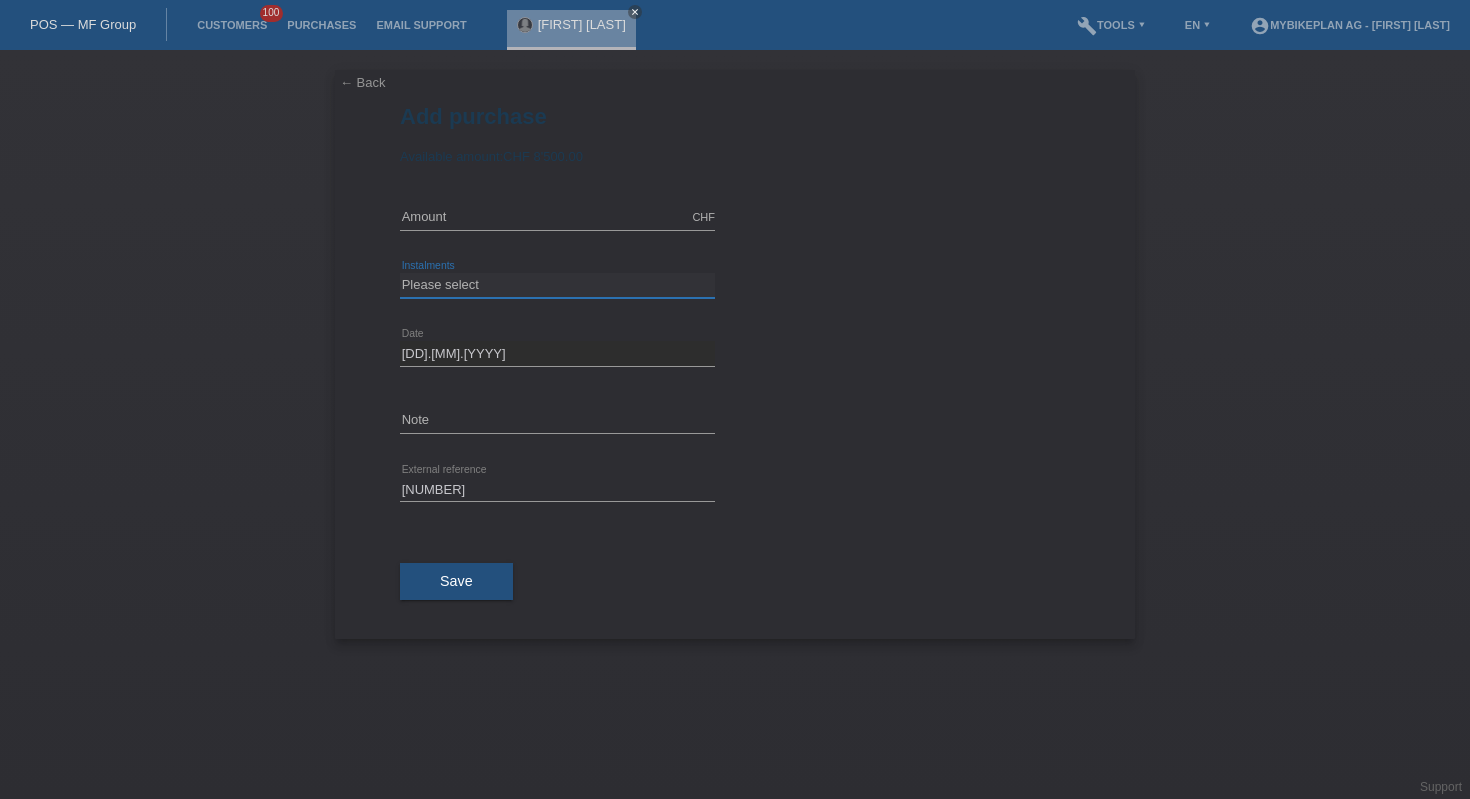 click on "Please select
6 instalments
12 instalments
18 instalments
24 instalments
36 instalments
48 instalments" at bounding box center (557, 285) 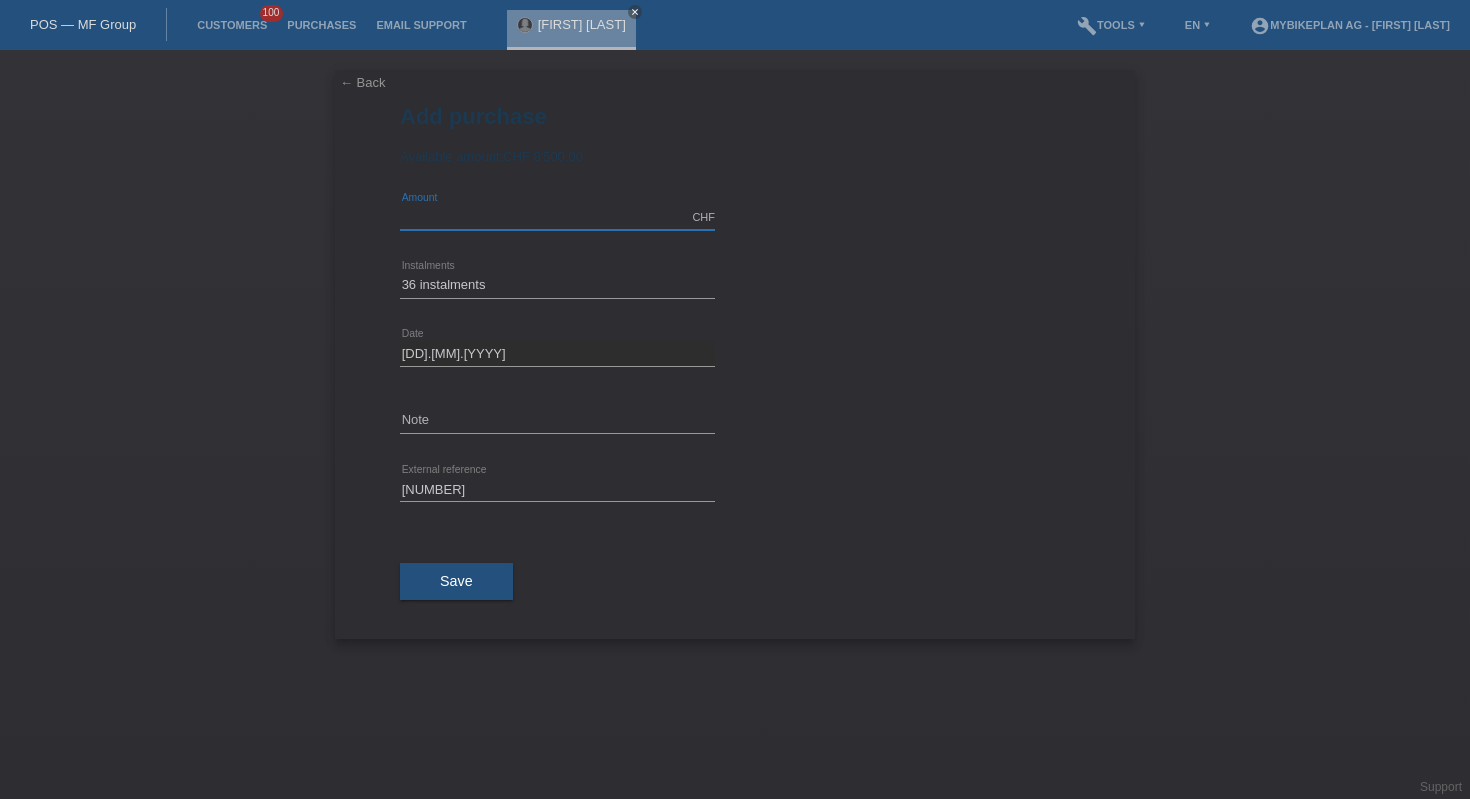click at bounding box center (557, 217) 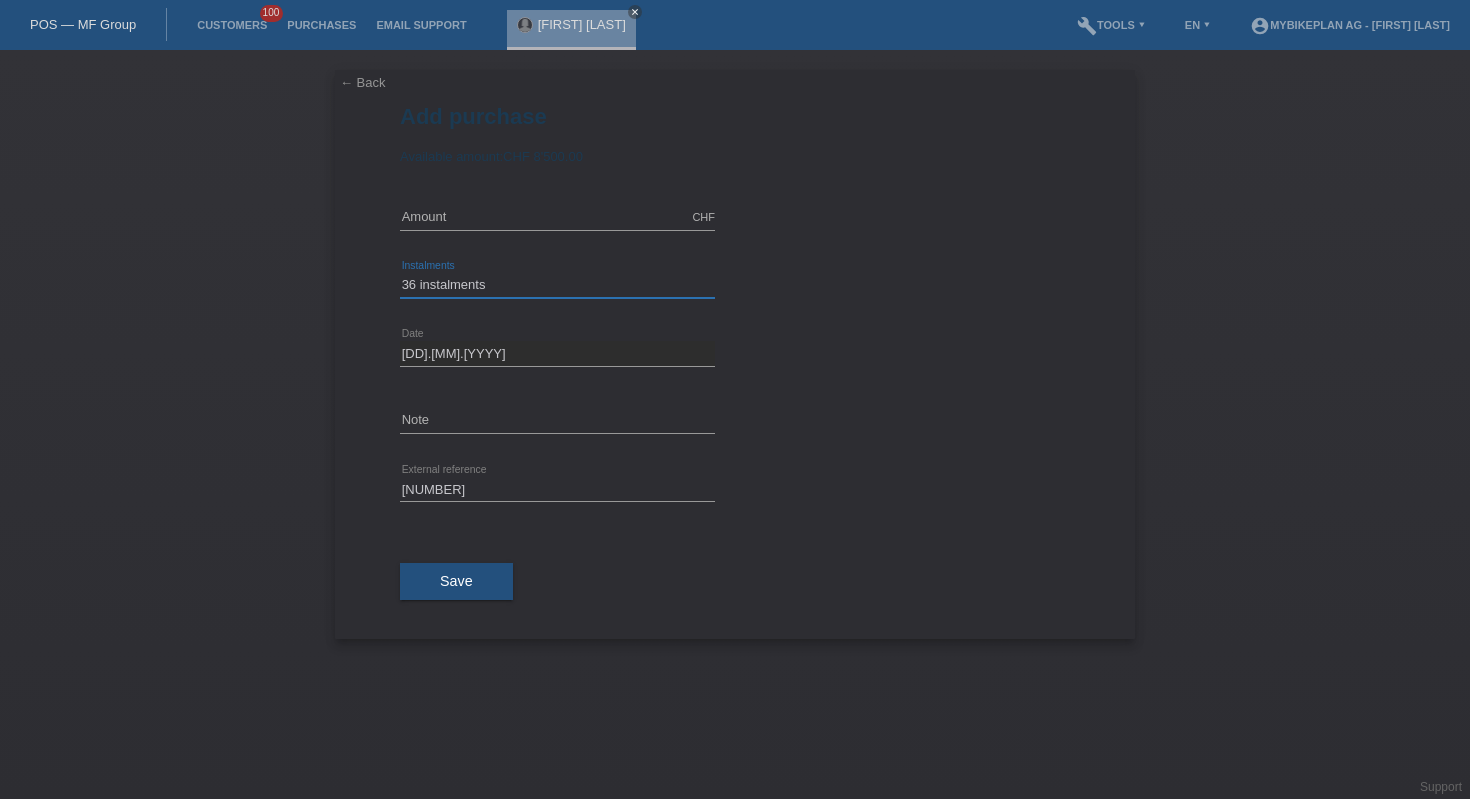 click on "Please select
6 instalments
12 instalments
18 instalments
24 instalments
36 instalments
48 instalments" at bounding box center [557, 285] 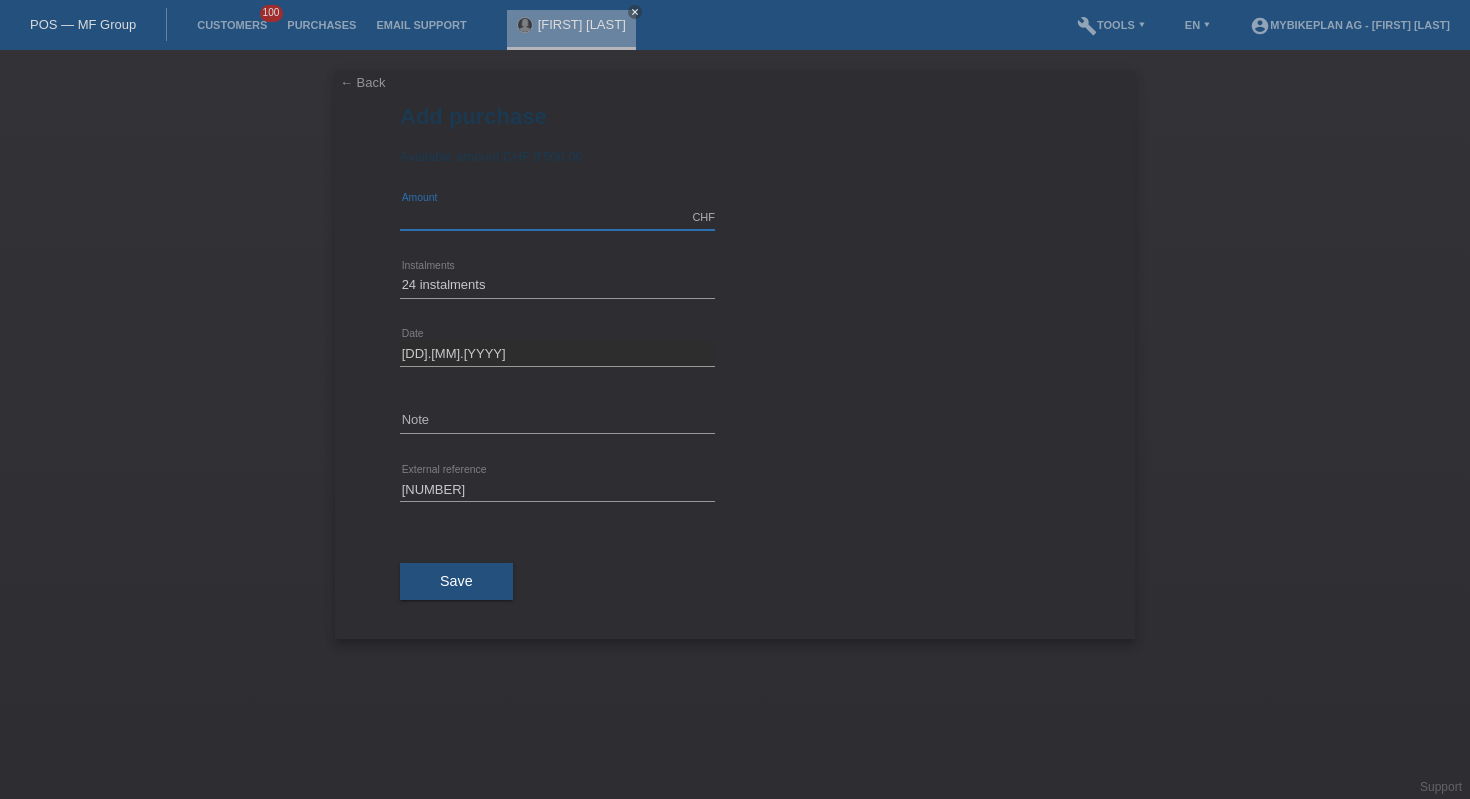 click at bounding box center [557, 217] 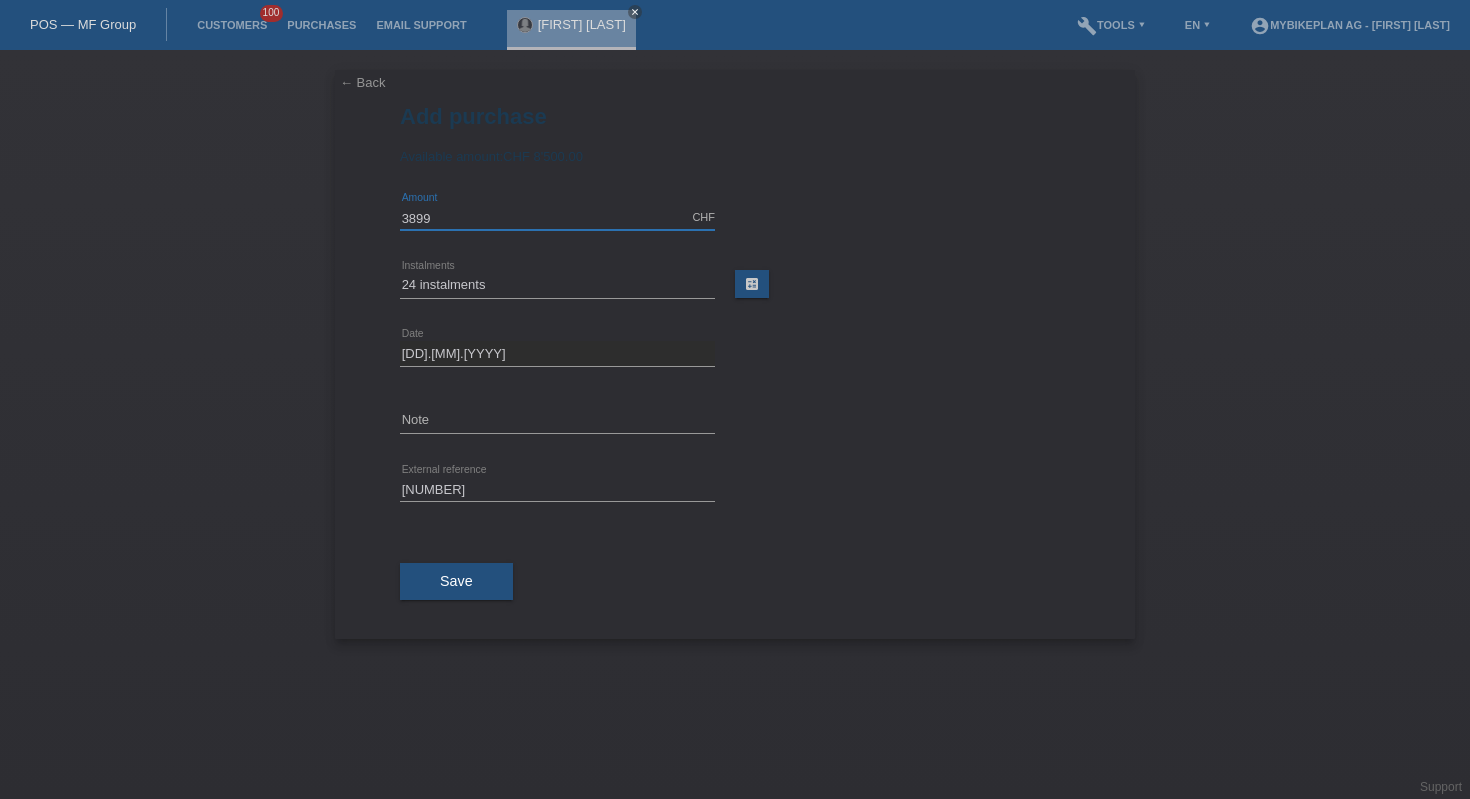 type on "3899.00" 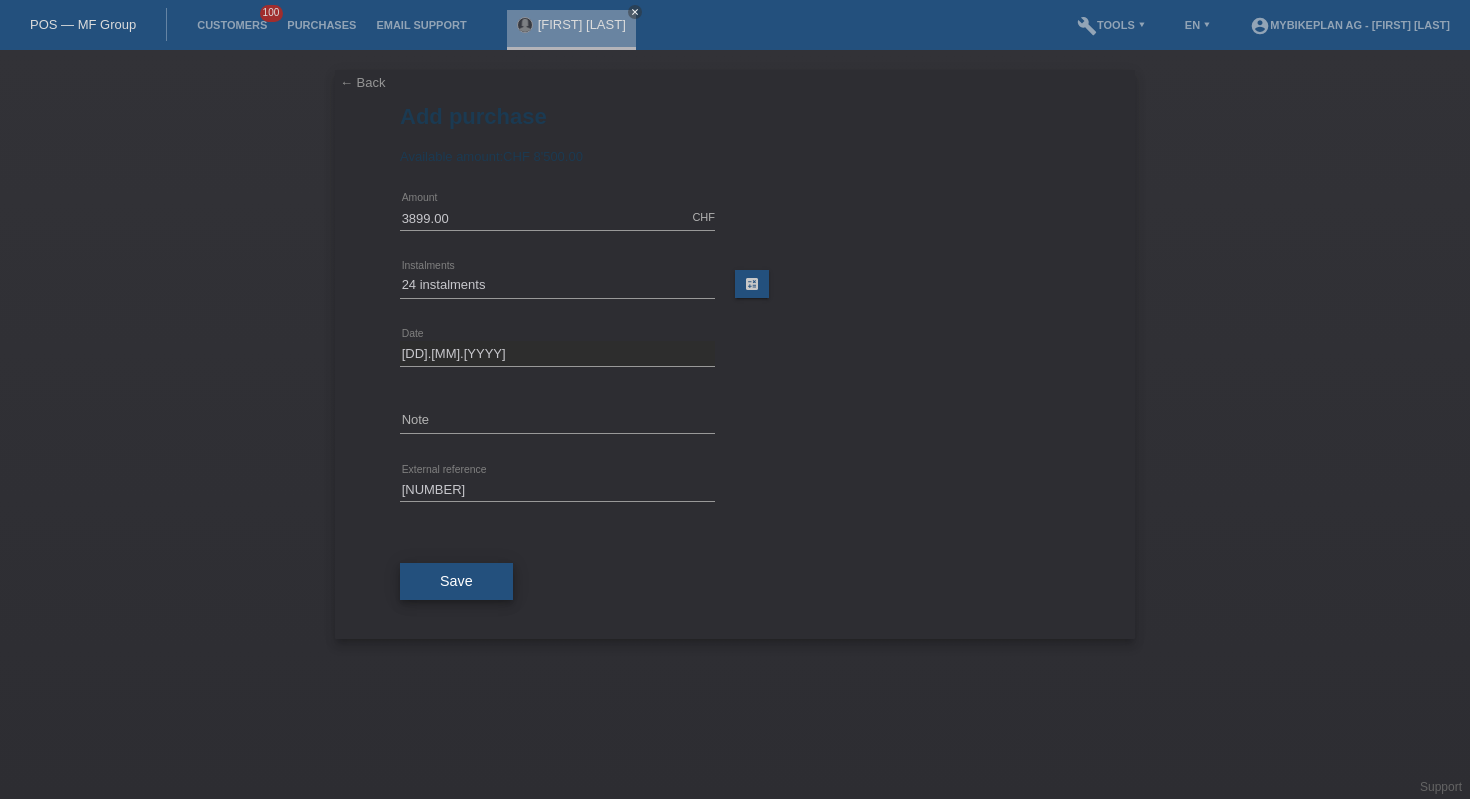 click on "Save" at bounding box center (456, 582) 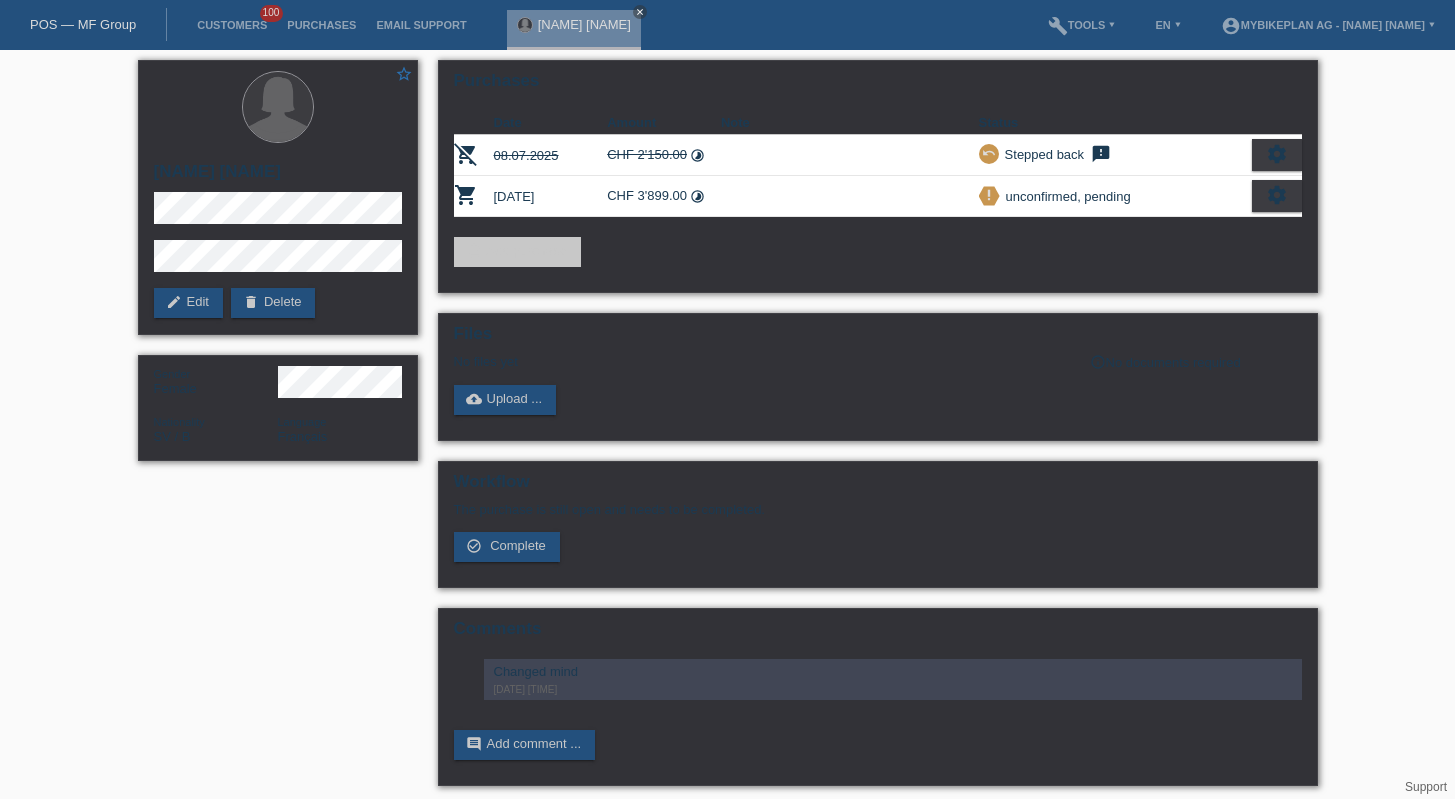 scroll, scrollTop: 0, scrollLeft: 0, axis: both 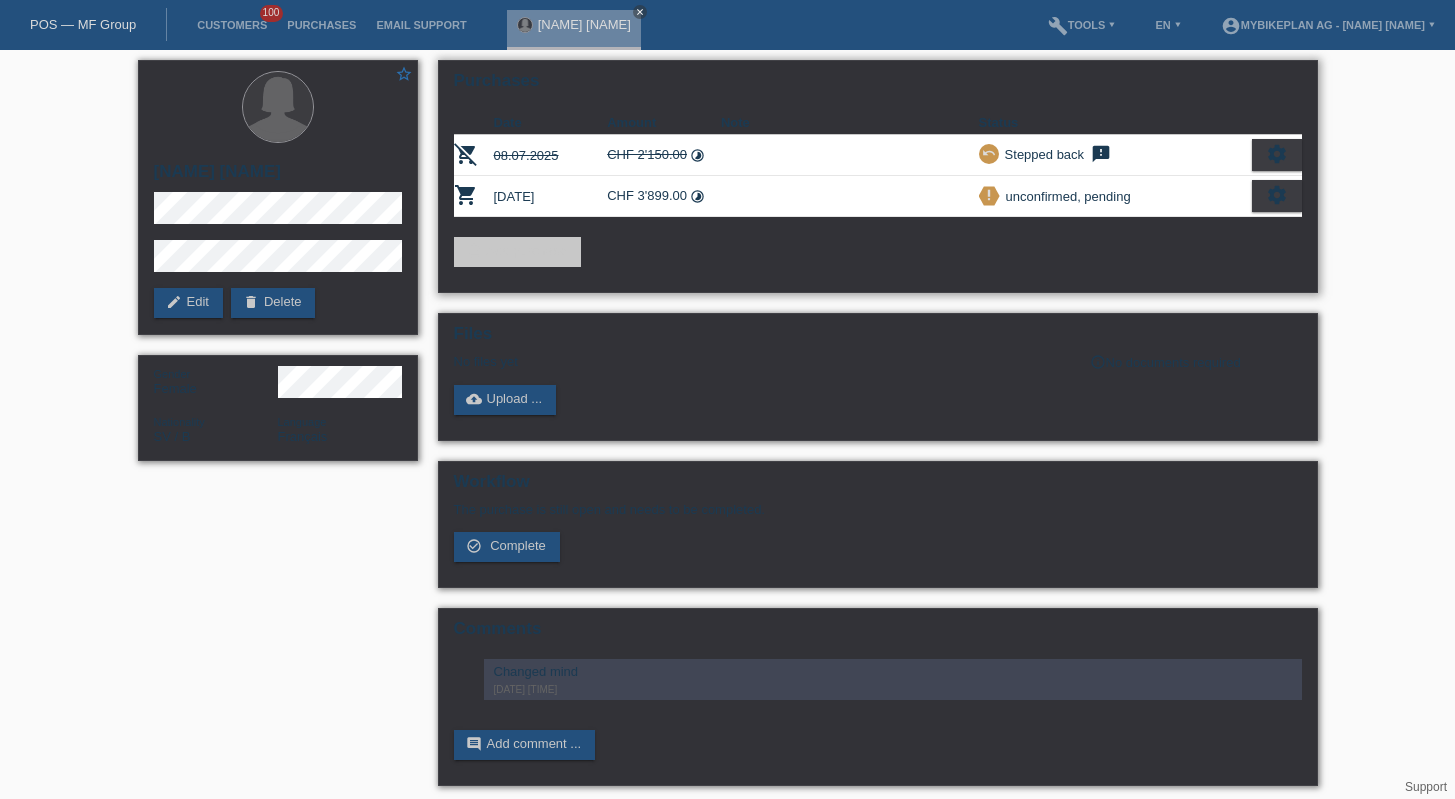 click on "settings" at bounding box center [1277, 154] 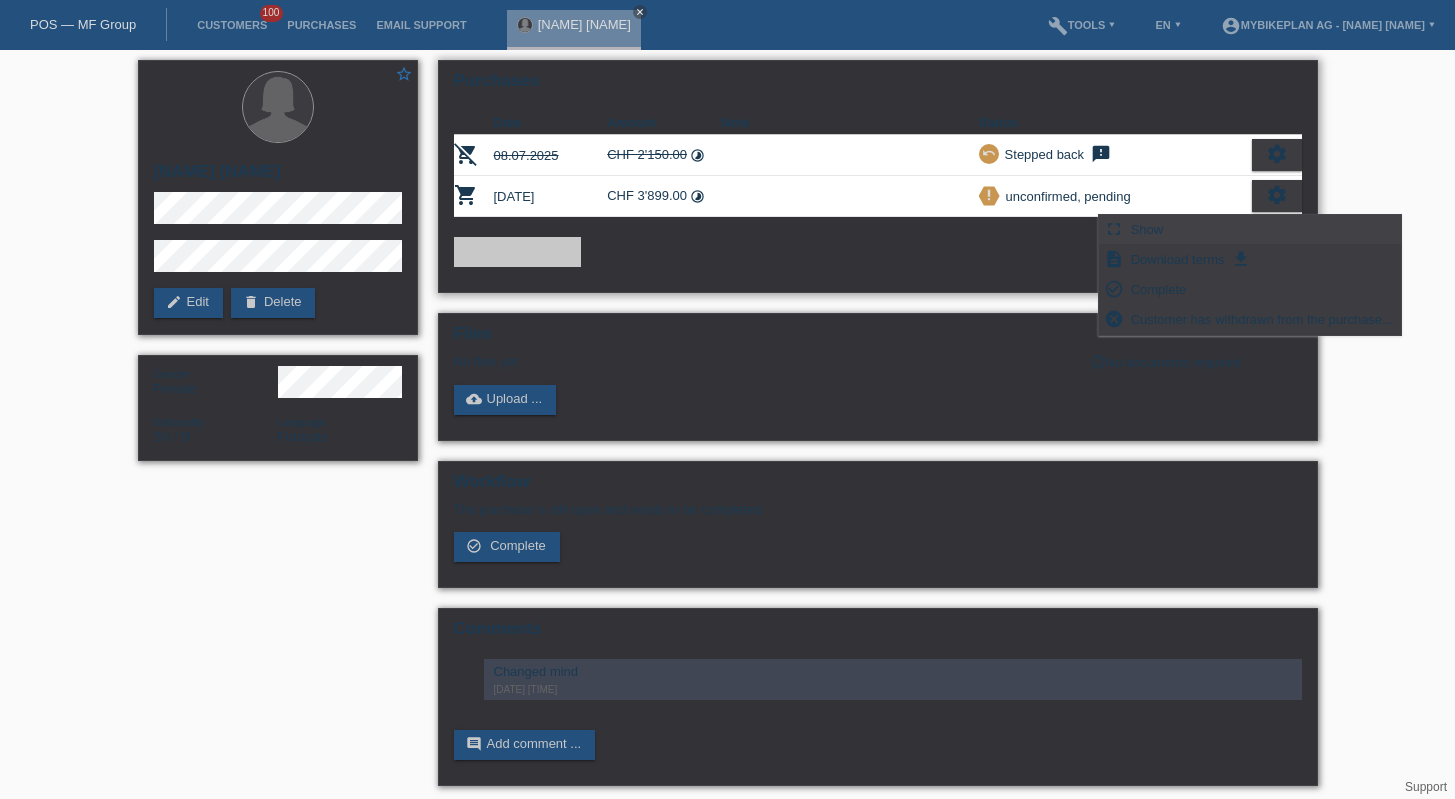 click on "Show" at bounding box center (0, 0) 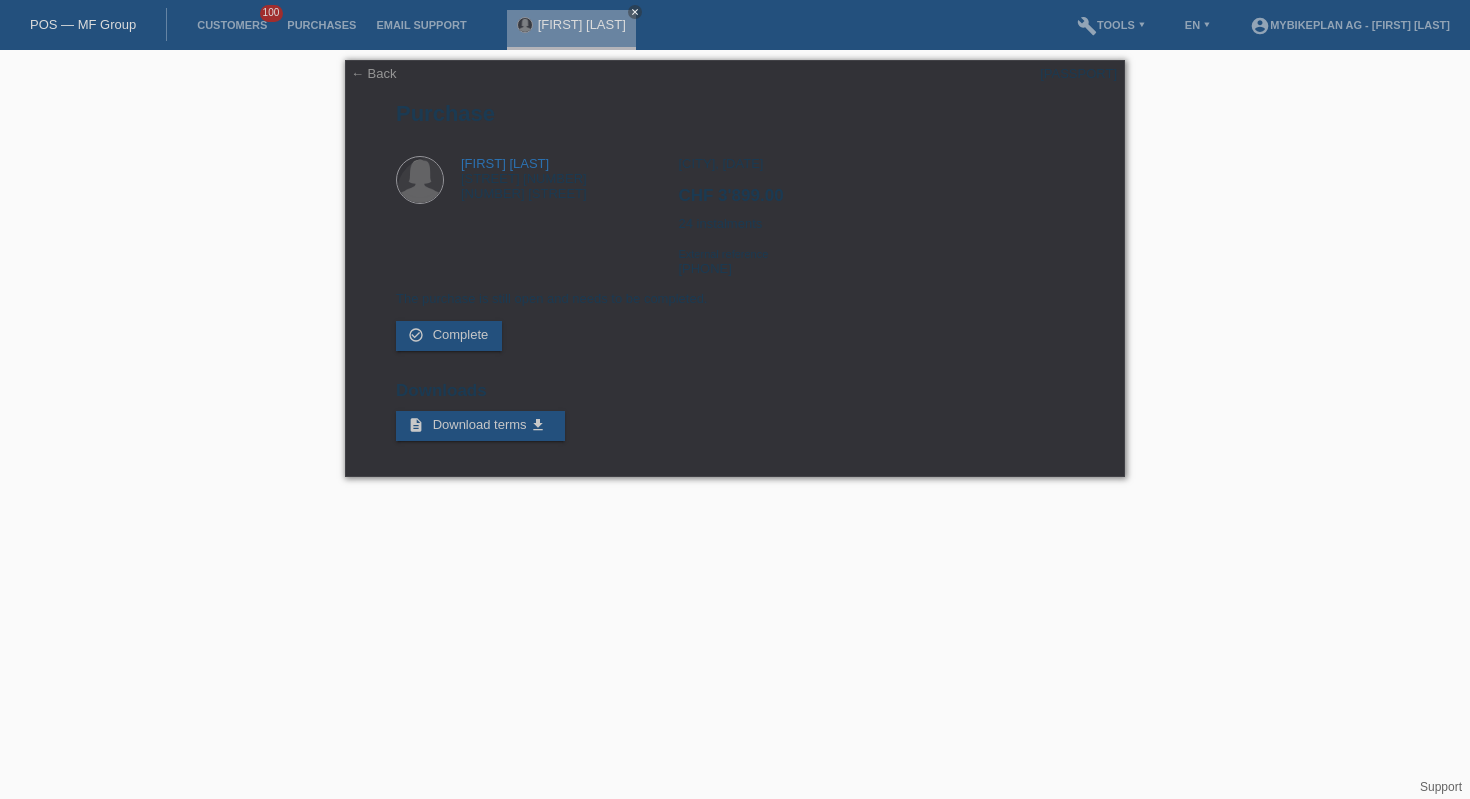 scroll, scrollTop: 0, scrollLeft: 0, axis: both 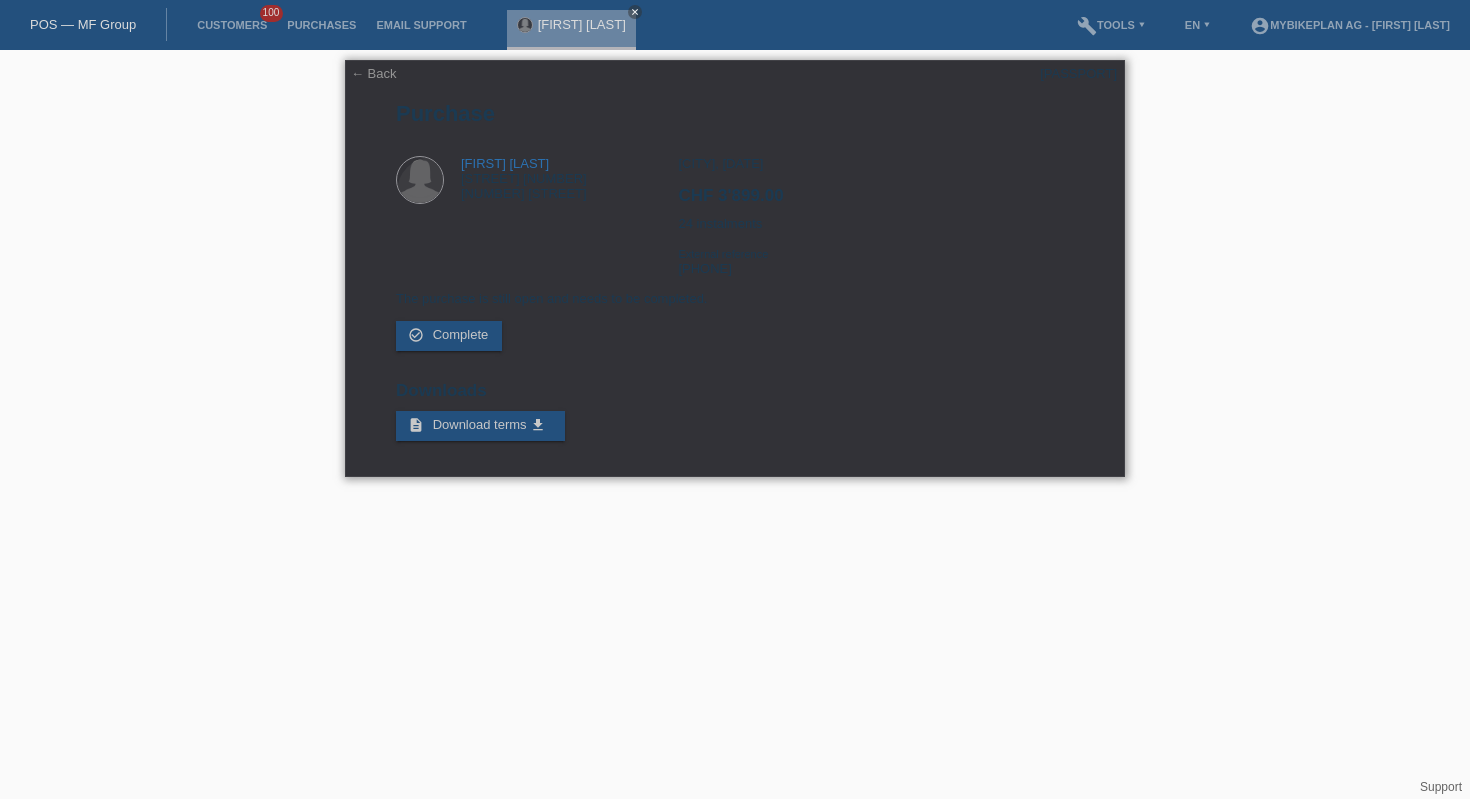 click on "[PASSPORT]" at bounding box center [1078, 73] 